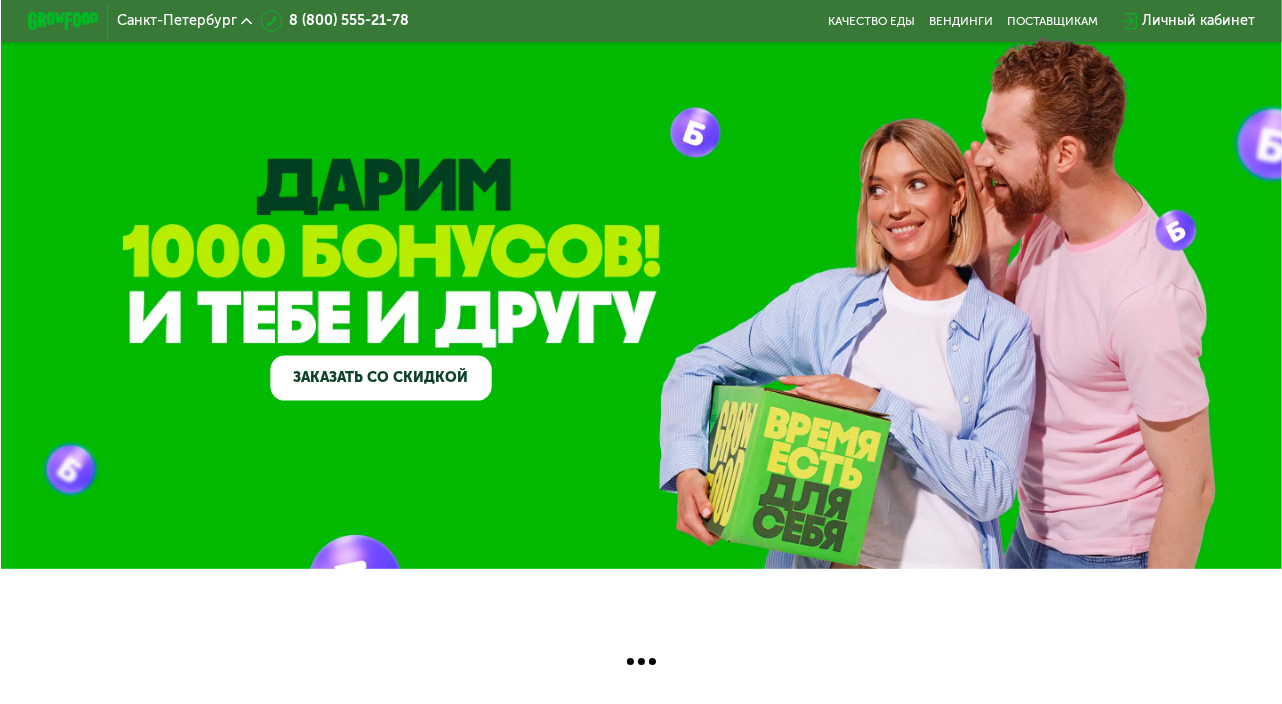 scroll, scrollTop: 0, scrollLeft: 0, axis: both 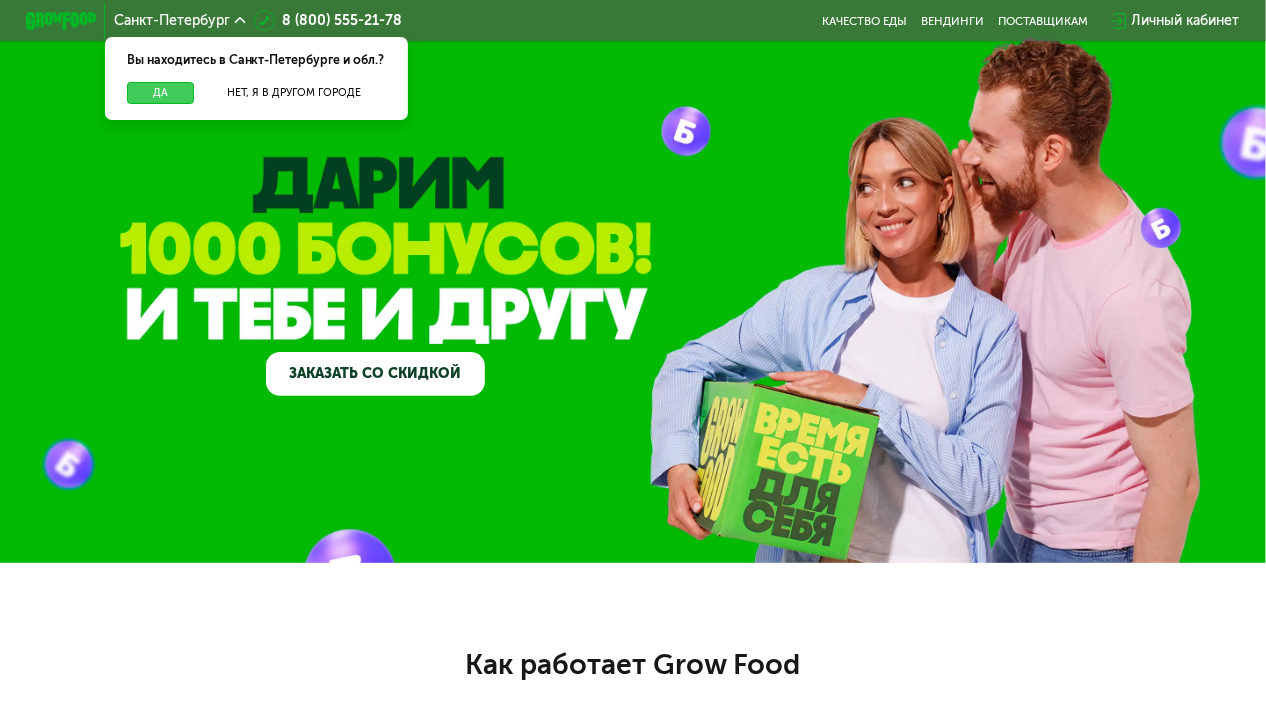 click on "Да" at bounding box center [161, 92] 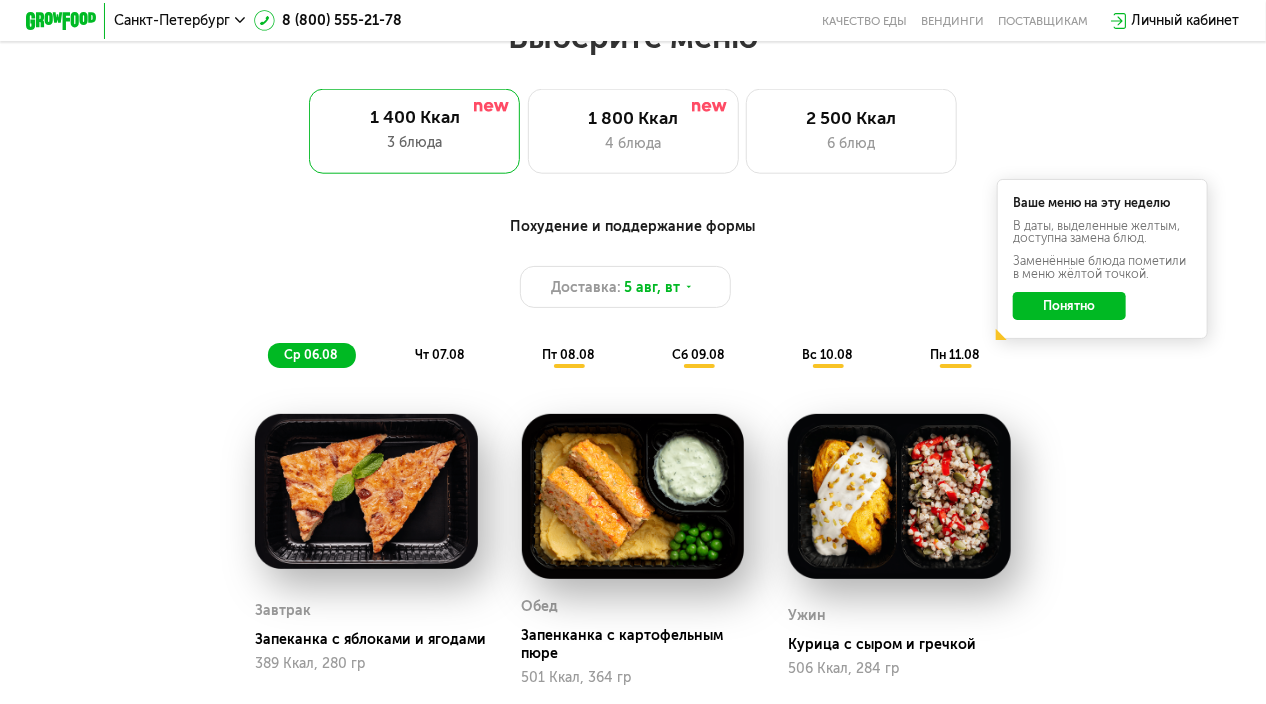 scroll, scrollTop: 900, scrollLeft: 0, axis: vertical 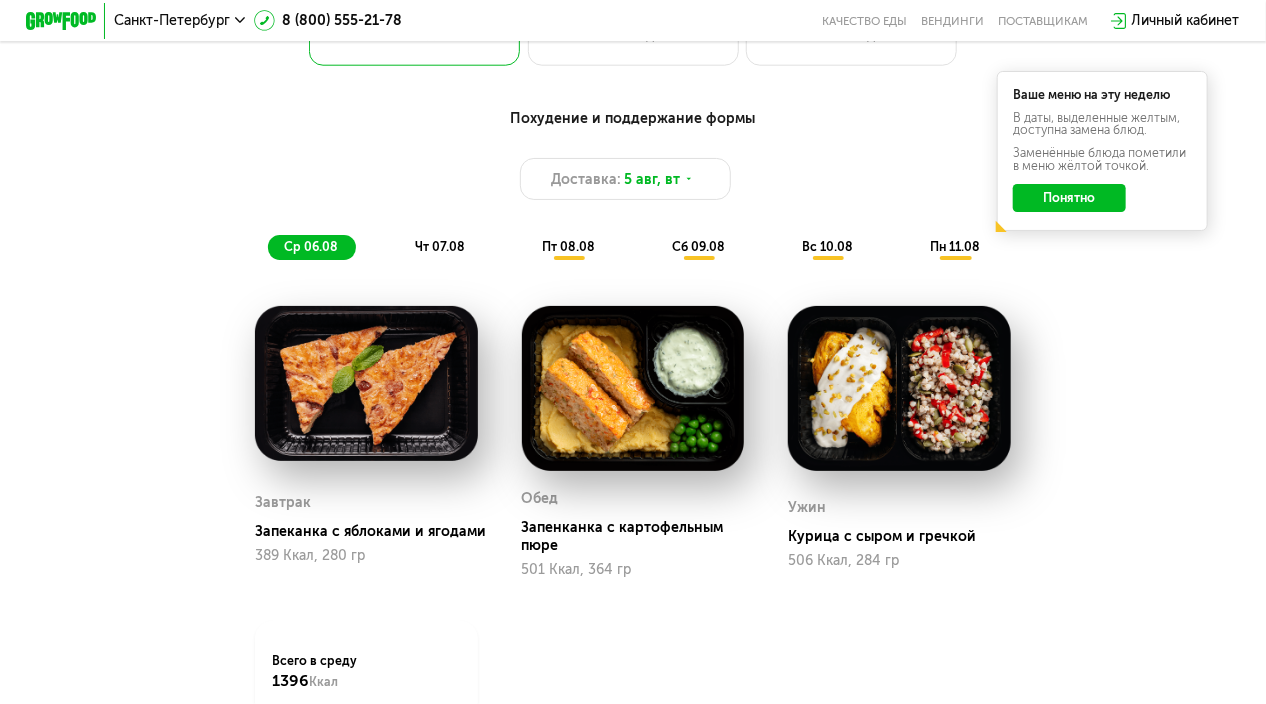 click on "Понятно" 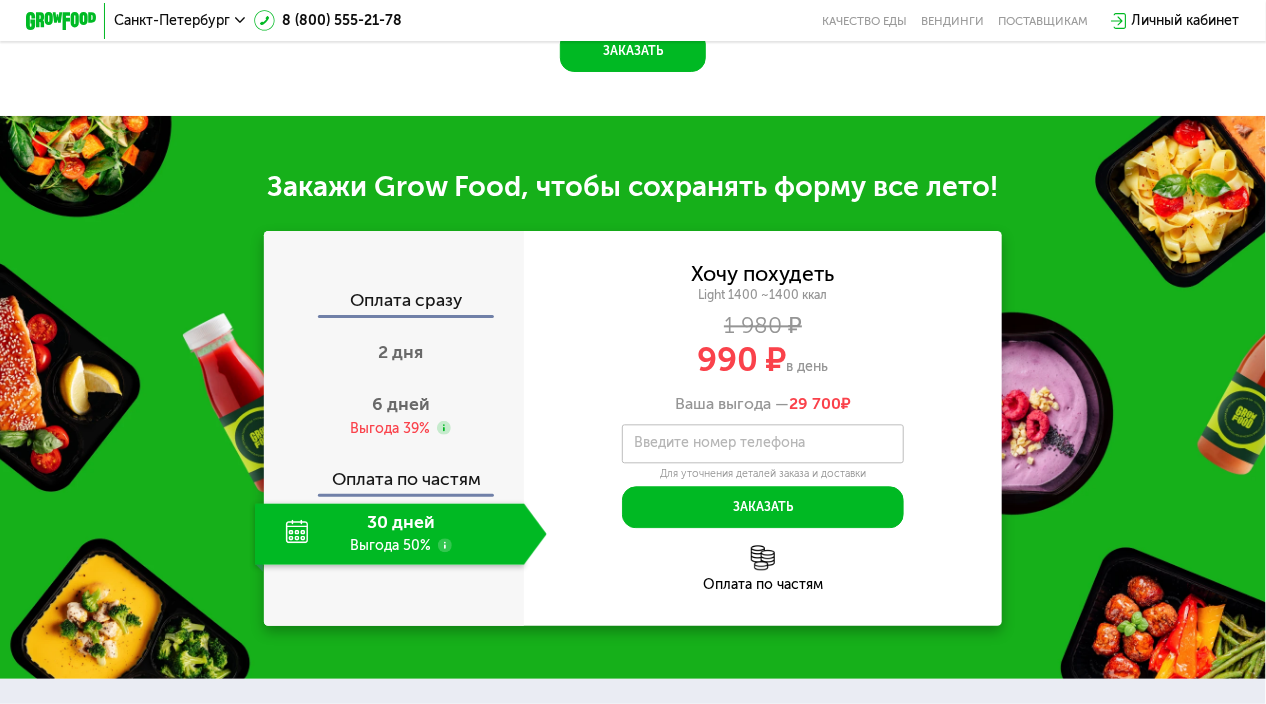 scroll, scrollTop: 1800, scrollLeft: 0, axis: vertical 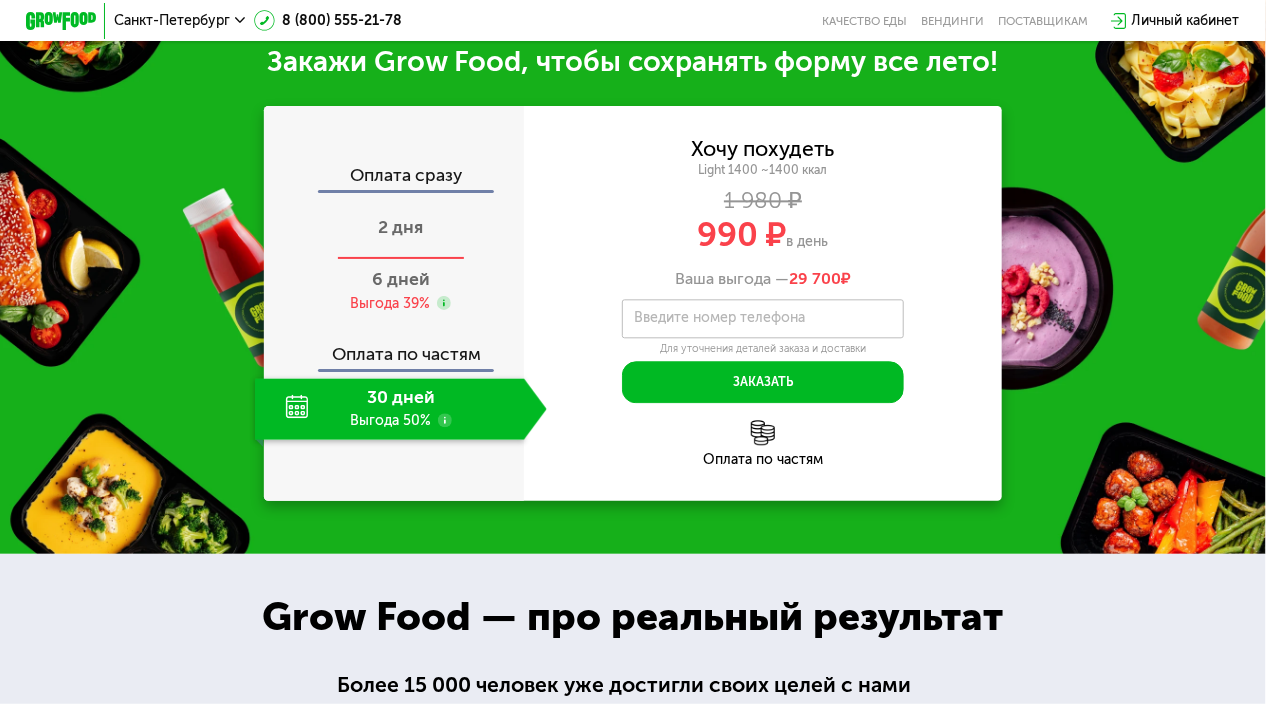 click on "2 дня" at bounding box center (400, 227) 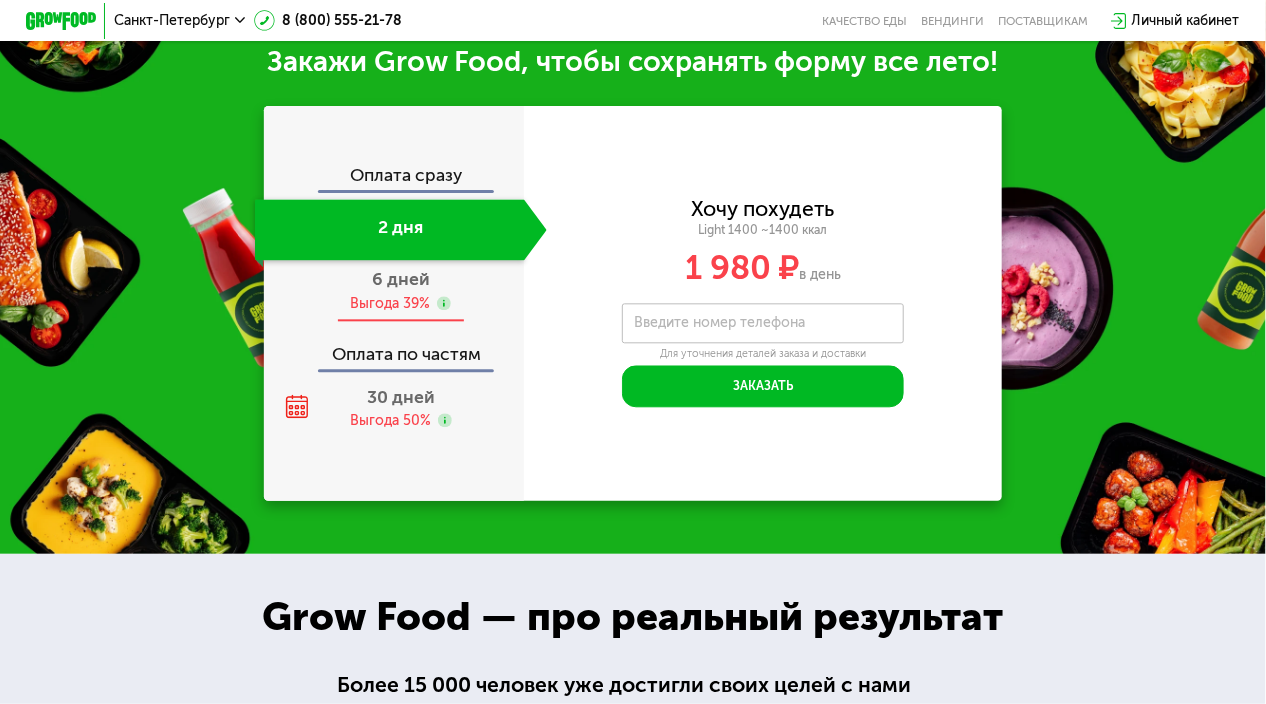 click on "6 дней" at bounding box center (401, 279) 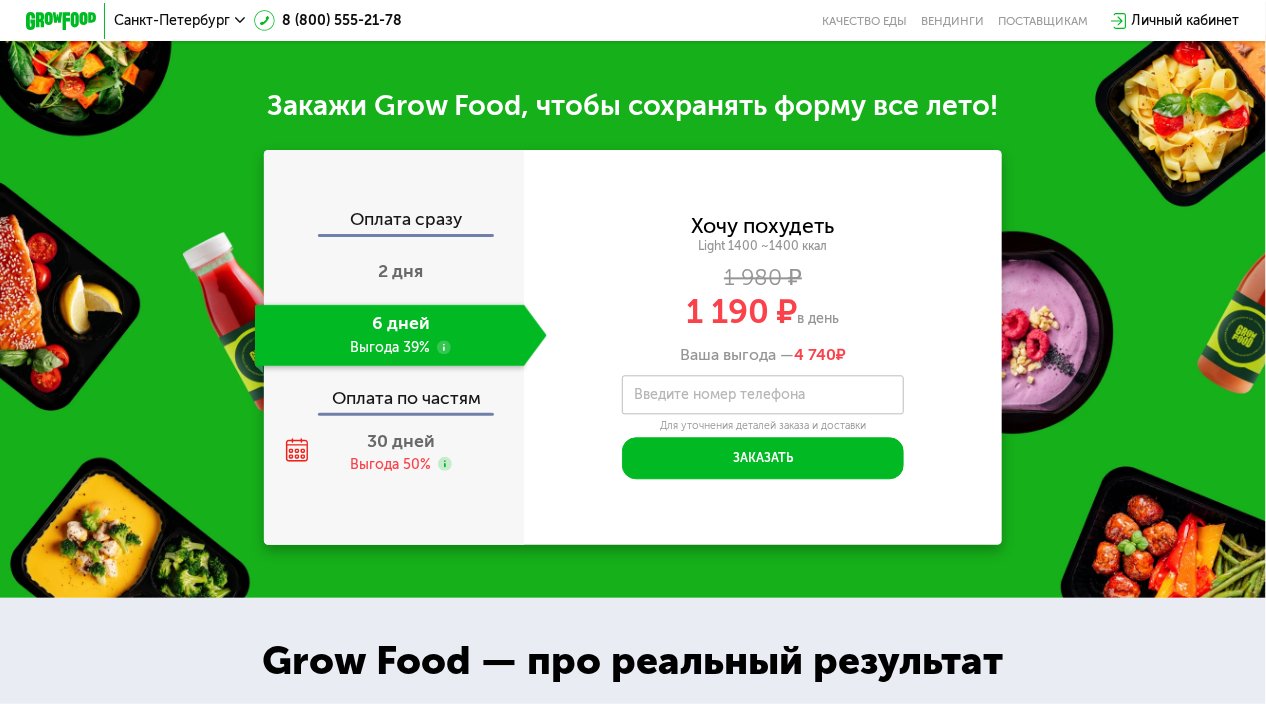 scroll, scrollTop: 1800, scrollLeft: 0, axis: vertical 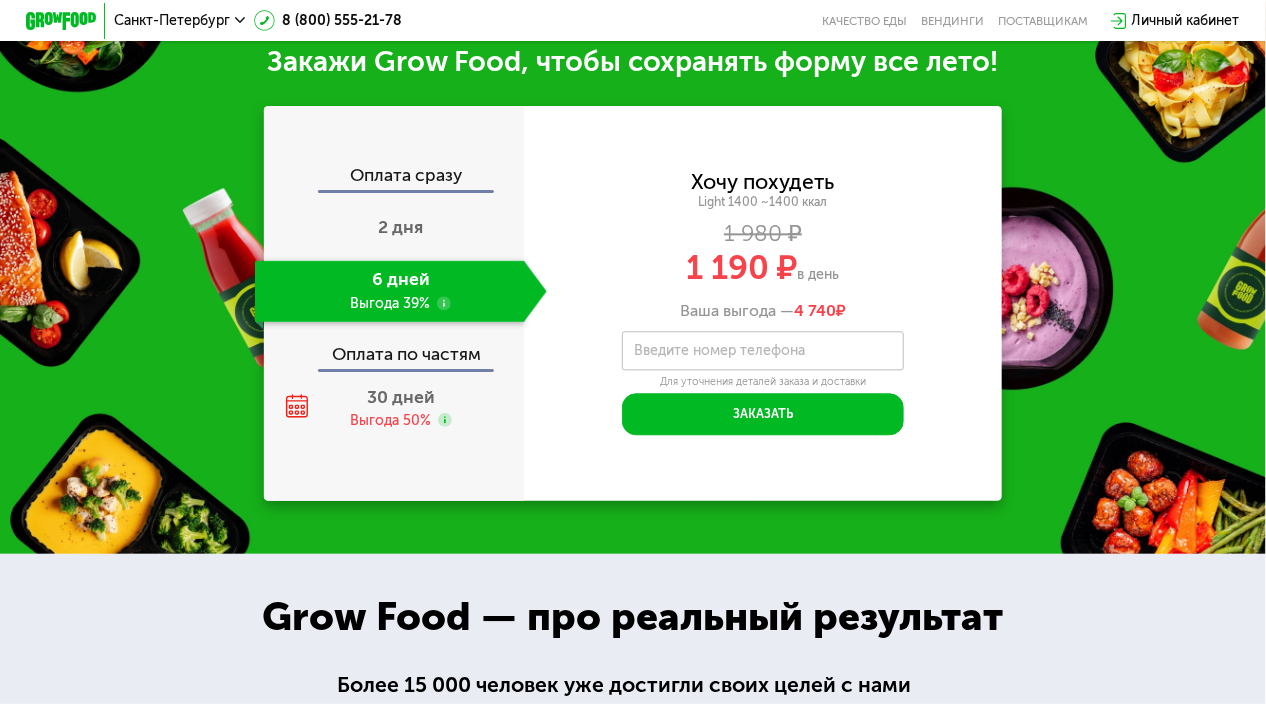 click on "Оплата сразу" 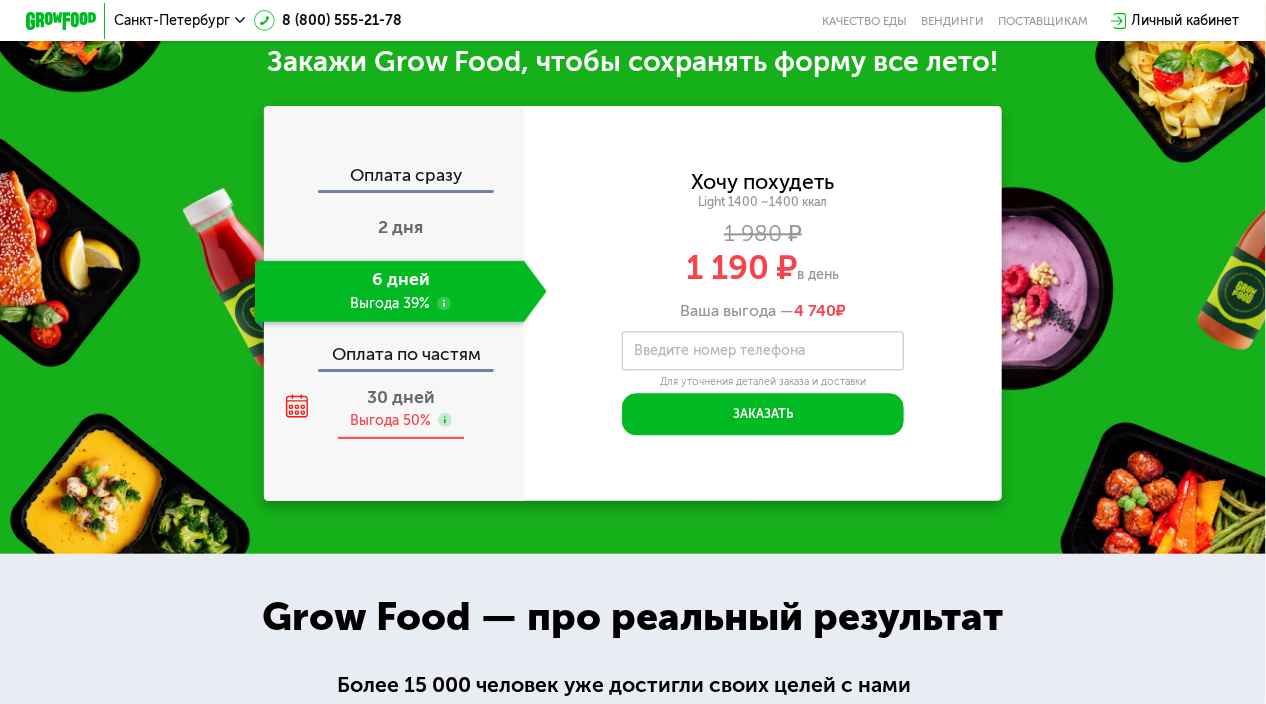 click on "Выгода 50%" at bounding box center (390, 420) 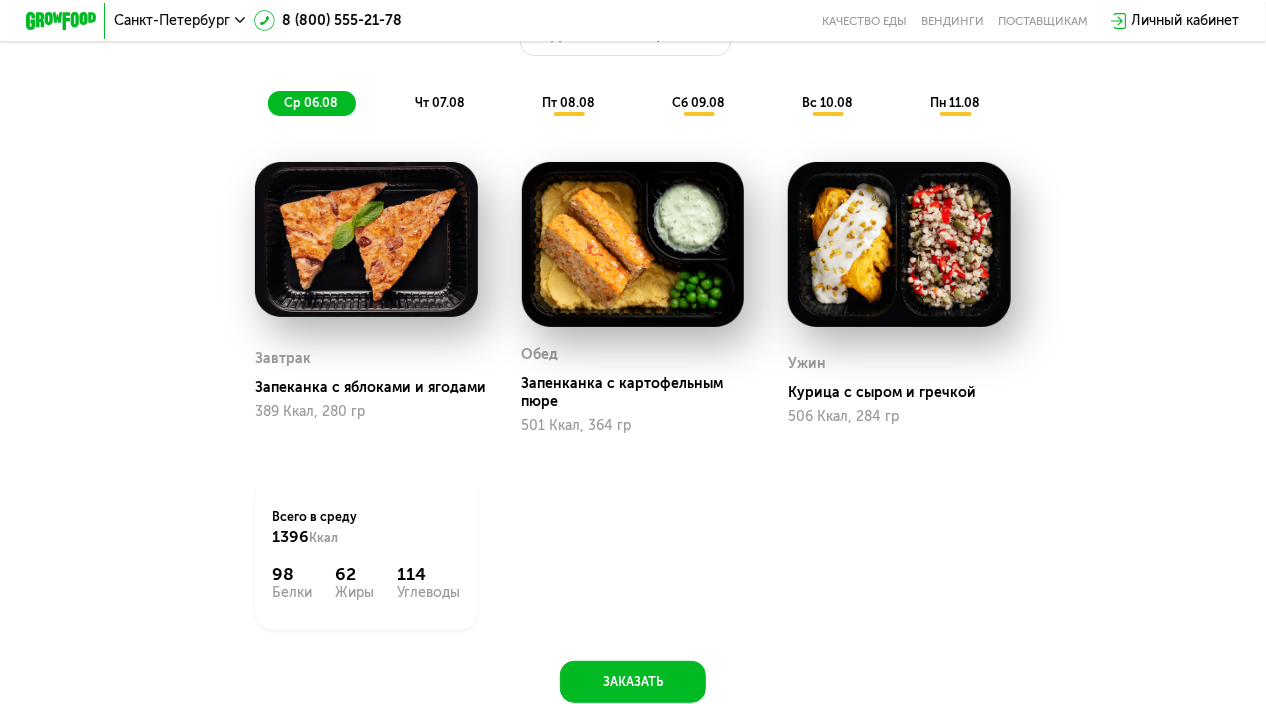 scroll, scrollTop: 900, scrollLeft: 0, axis: vertical 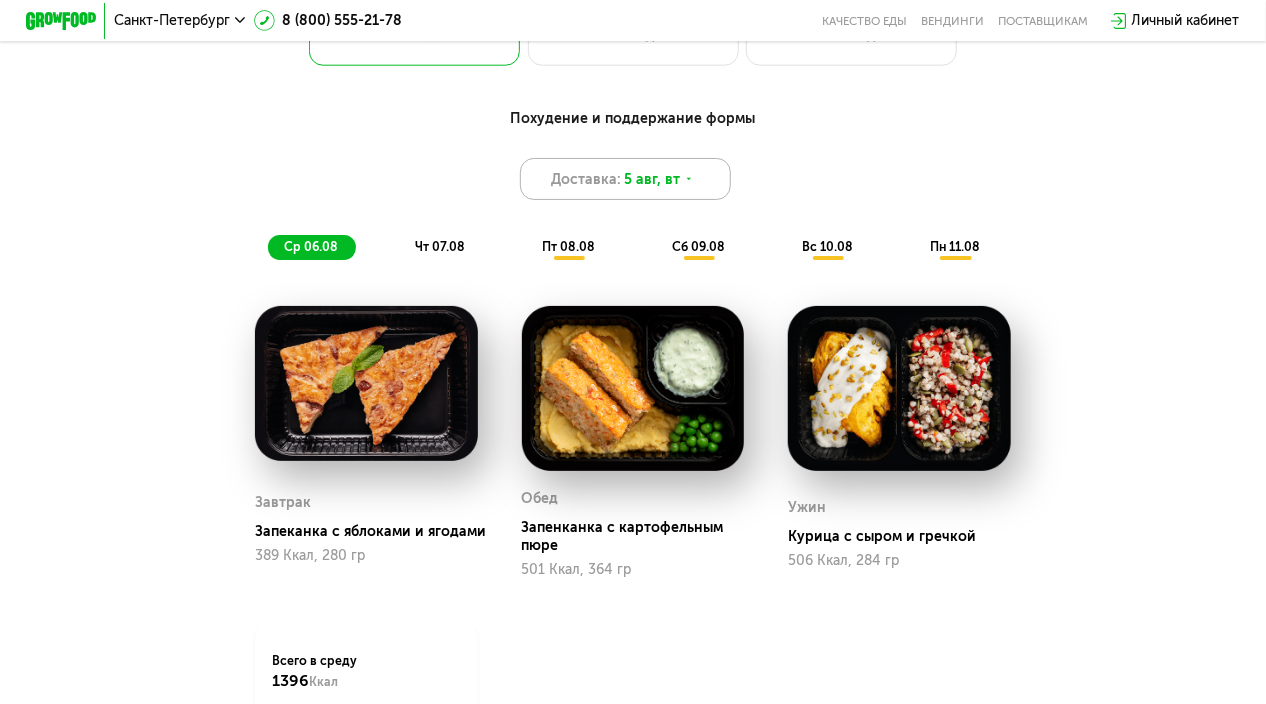 click 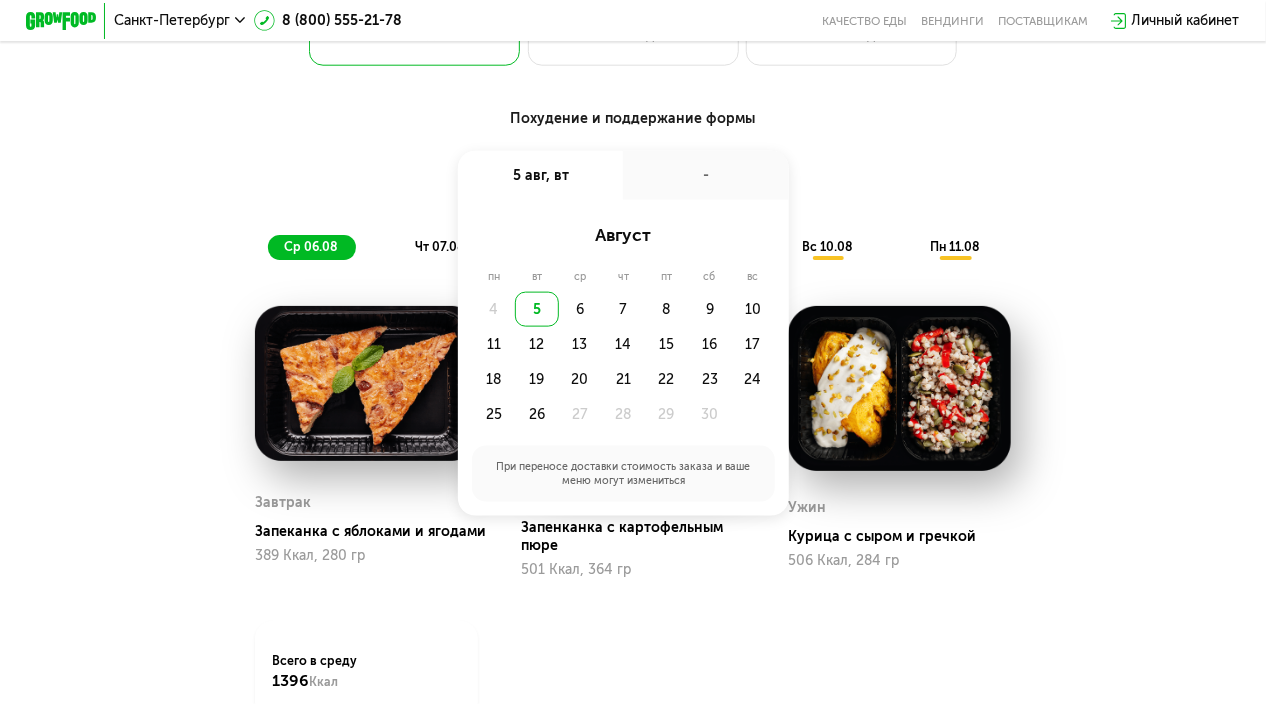 click on "-" at bounding box center (705, 175) 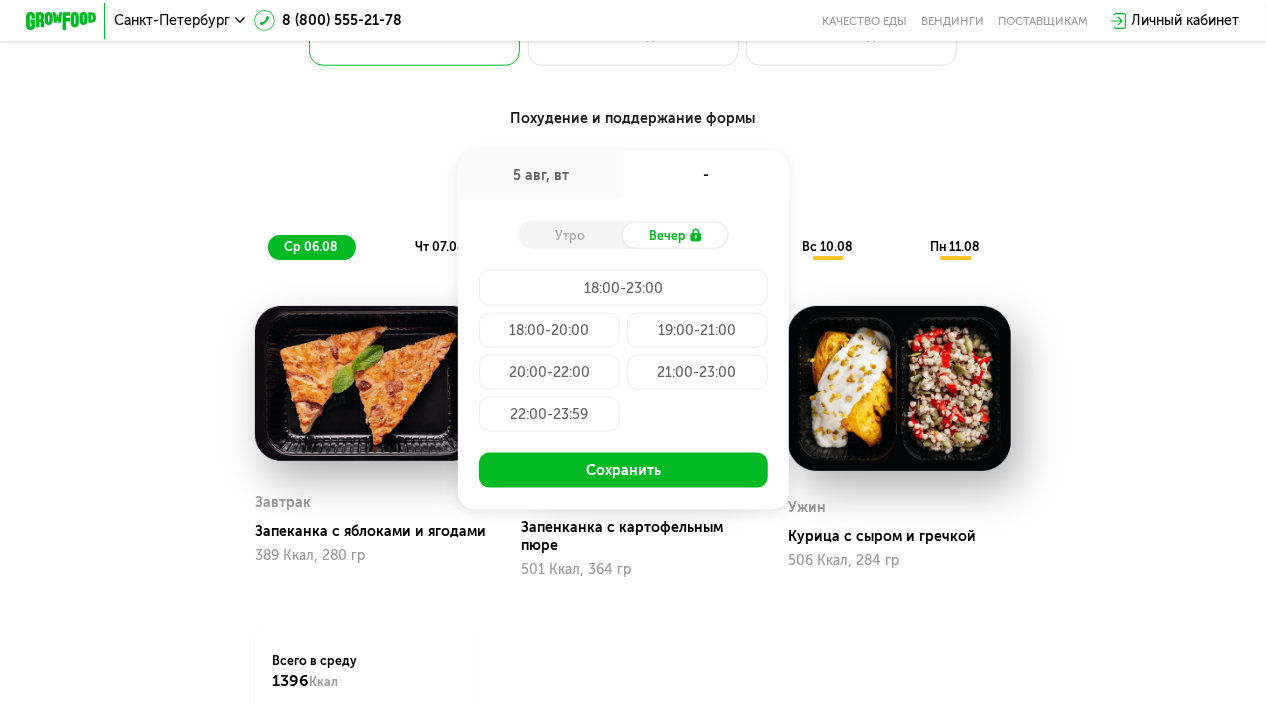 click on "Похудение и поддержание формы Доставка: [DATE], [DAY] [DATE], [DAY] -  Утро  Вечер [TIME]-[TIME] [TIME]-[TIME] [TIME]-[TIME] [TIME]-[TIME] [TIME]-[TIME] Сохранить [DAY] [DATE] [DAY] [DATE] [DAY] [DATE] [DAY] [DATE] [DAY] [DATE] [DAY] [DATE] Завтрак Запеканка с яблоками и ягодами [CALORIES] Ккал, [GRAMS] гр Обед Запенканка с картофельным пюре [CALORIES] Ккал, [GRAMS] гр Ужин Курица с сыром и гречкой [CALORIES] Ккал, [GRAMS] гр  Всего в среду [CALORIES] Ккал [PROTEIN]  Белки  [PROTEIN]  Жиры  [CARBS]  Углеводы  Завтрак Тортеллини с рикоттой [CALORIES] Ккал, [GRAMS] гр Обед Куриное бедро с булгуром [CALORIES] Ккал, [GRAMS] гр Ужин Кацудон с рисом и эдамаме [CALORIES] Ккал, [GRAMS] гр  Всего в четверг [CALORIES] Ккал [PROTEIN]  Белки  [PROTEIN]  Жиры  [CARBS]  Углеводы  Протеин  Добавить  Завтрак [CALORIES]" at bounding box center [632, 472] 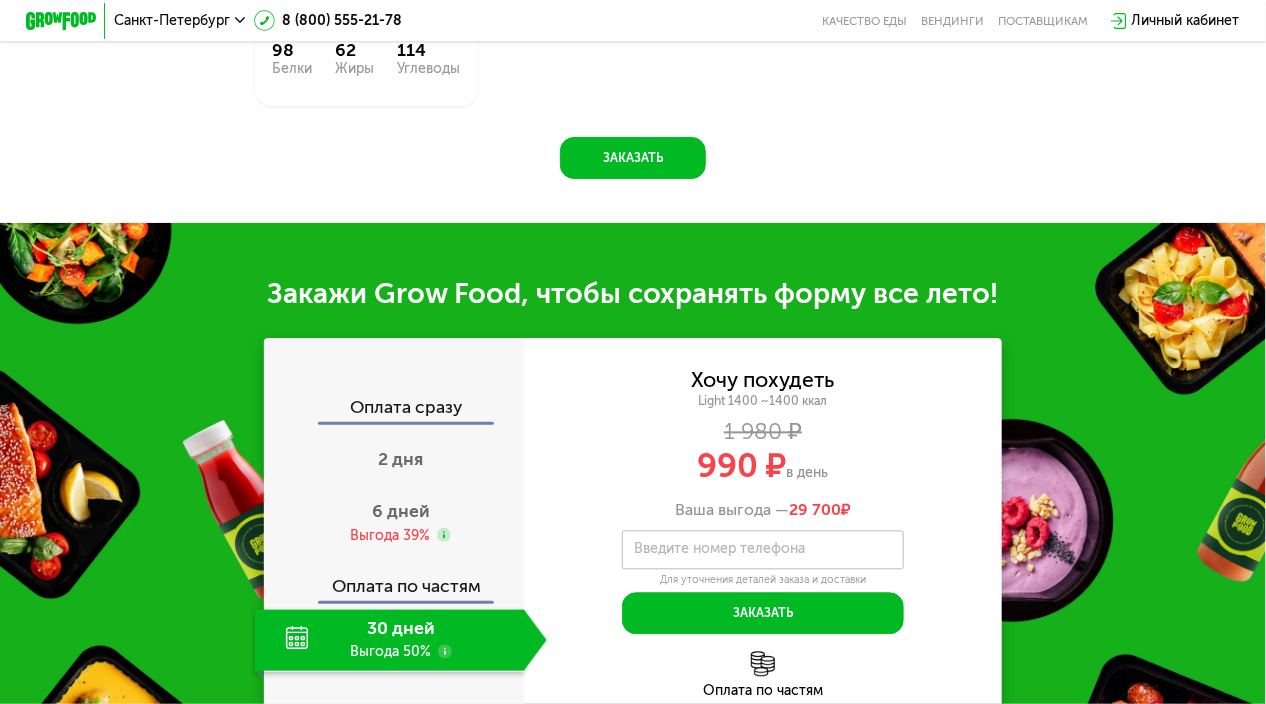 scroll, scrollTop: 1700, scrollLeft: 0, axis: vertical 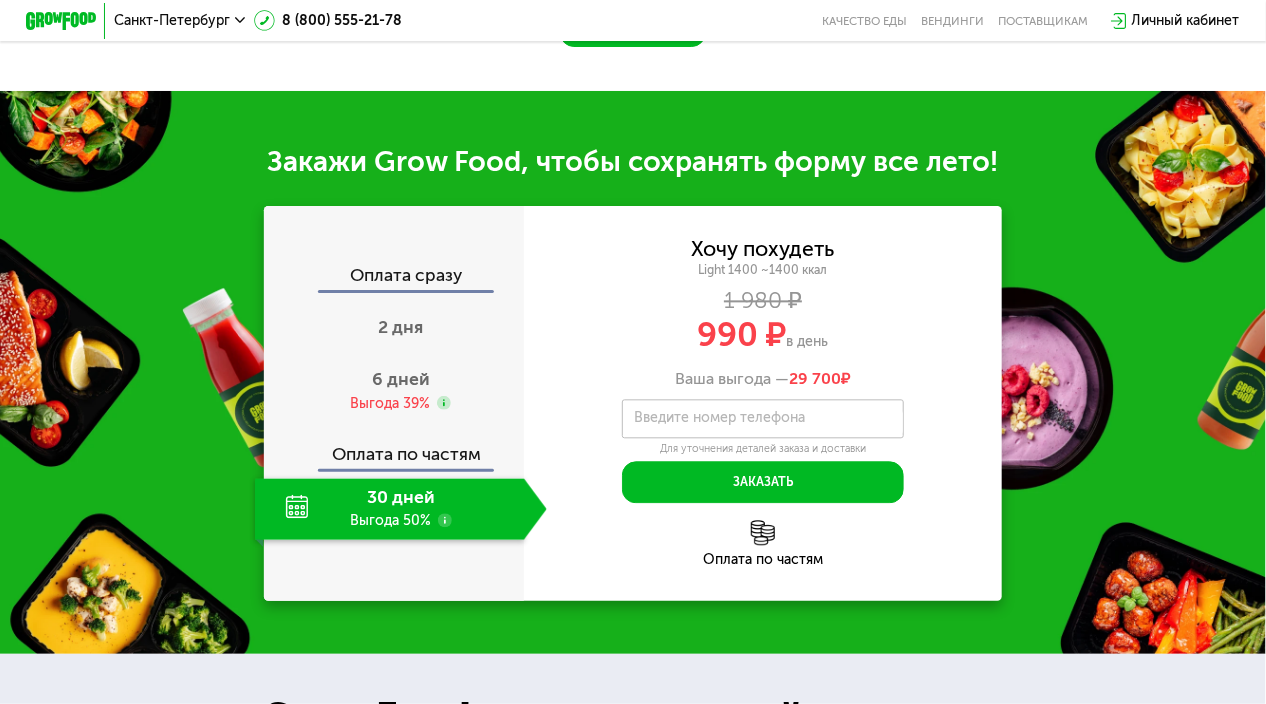 click on "Введите номер телефона" at bounding box center (719, 418) 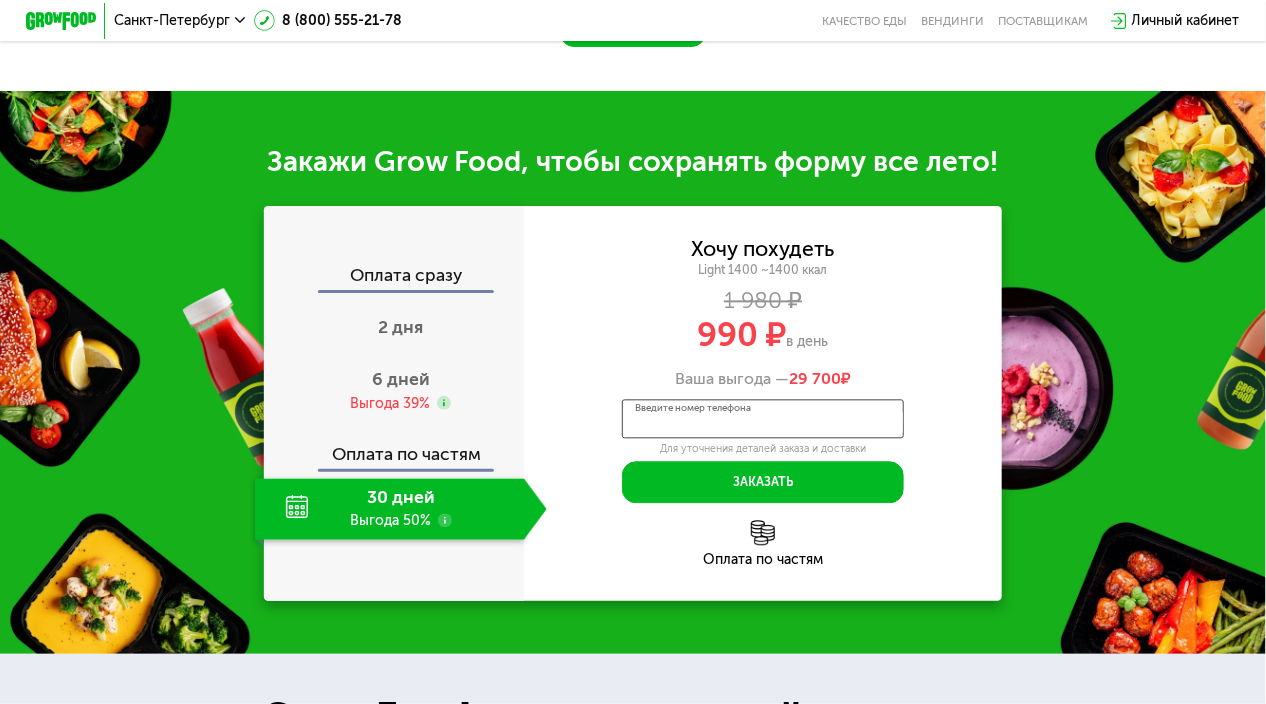 click on "Введите номер телефона" at bounding box center [762, 419] 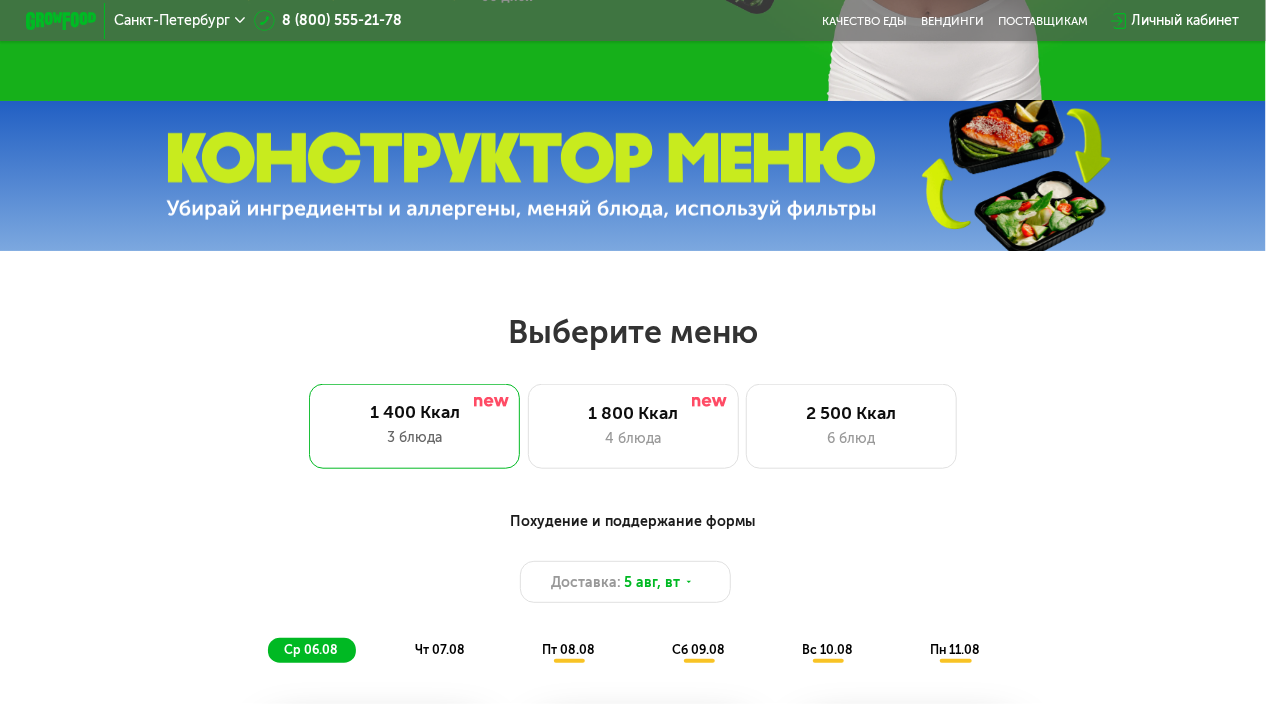 scroll, scrollTop: 500, scrollLeft: 0, axis: vertical 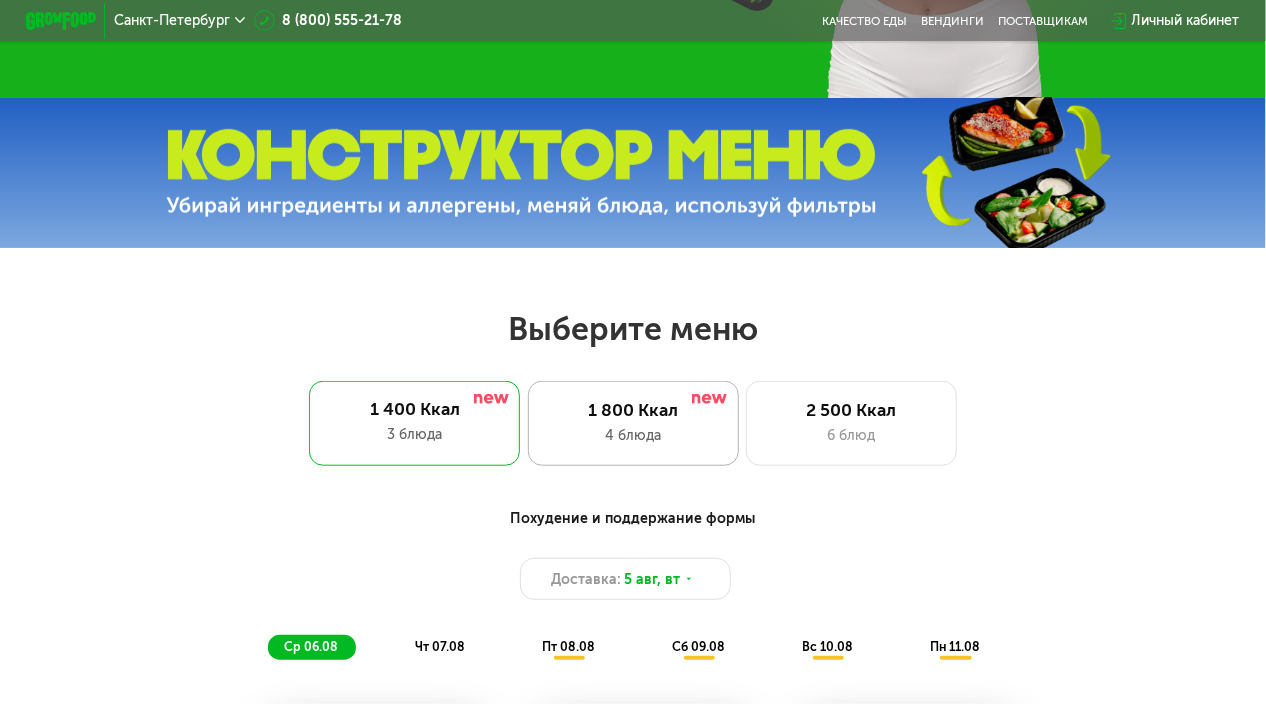 click on "1 800 Ккал" at bounding box center (633, 410) 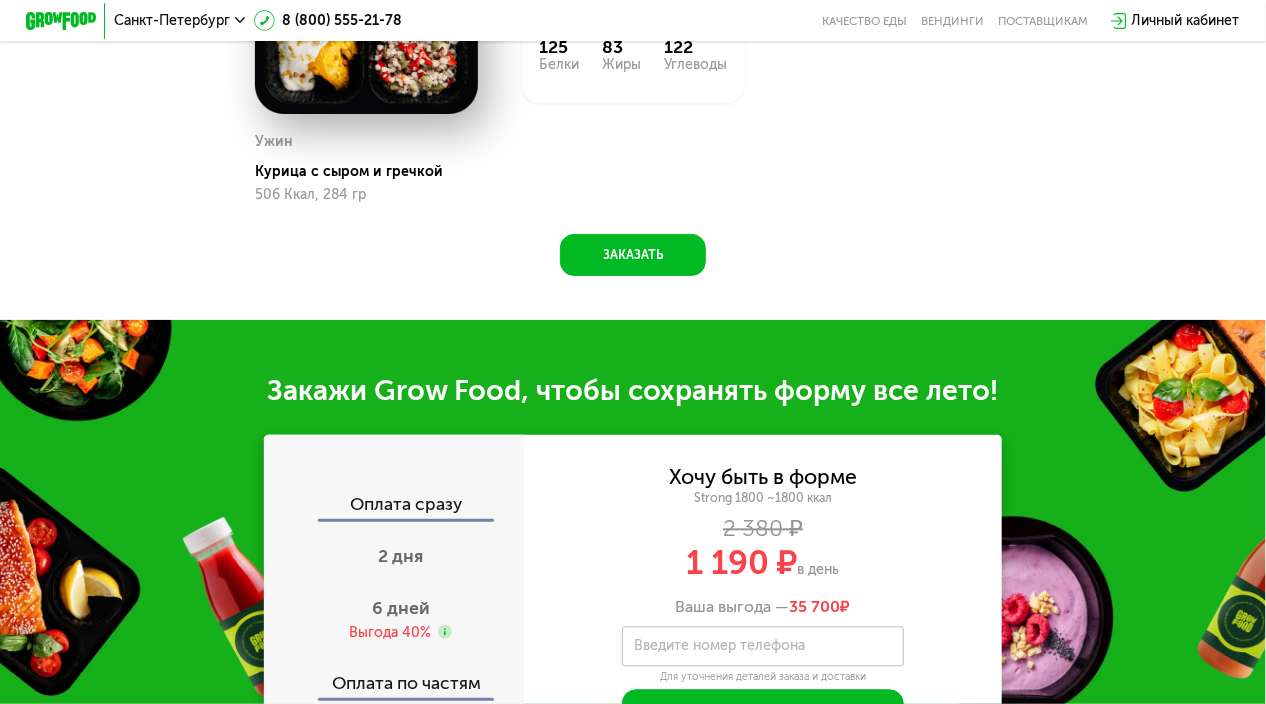 scroll, scrollTop: 1900, scrollLeft: 0, axis: vertical 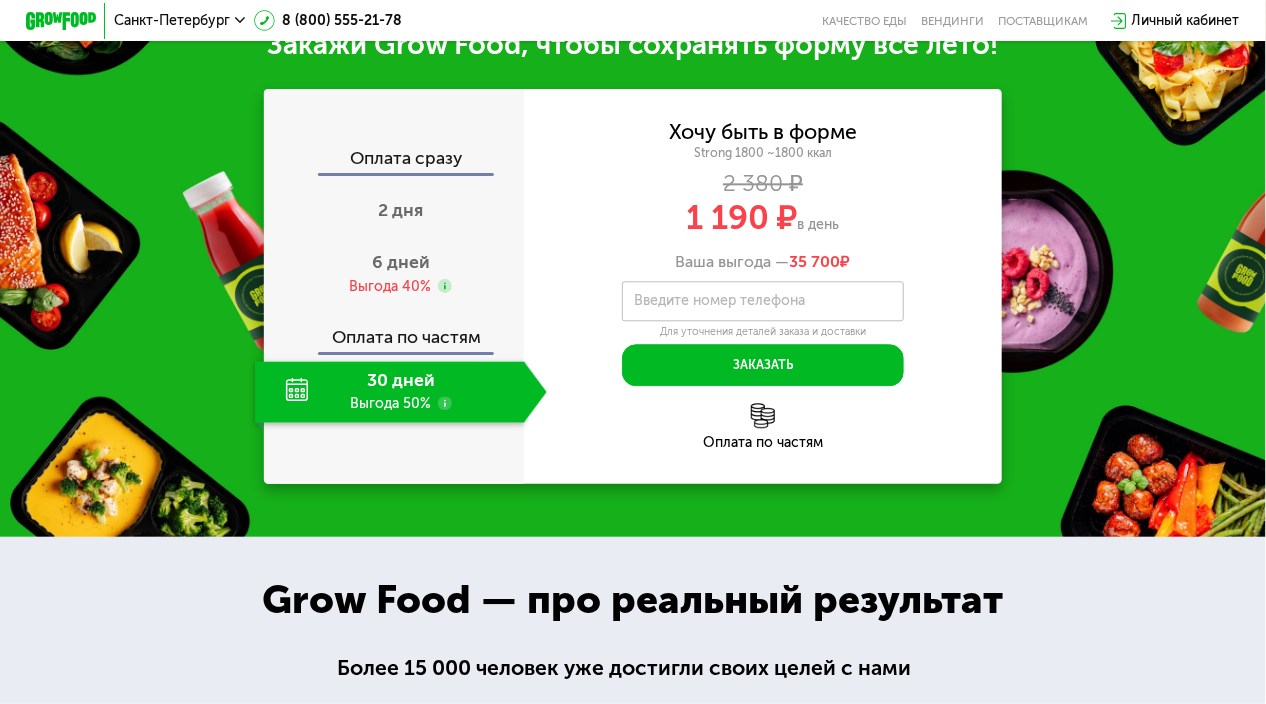 click on "30 дней Выгода 50%" 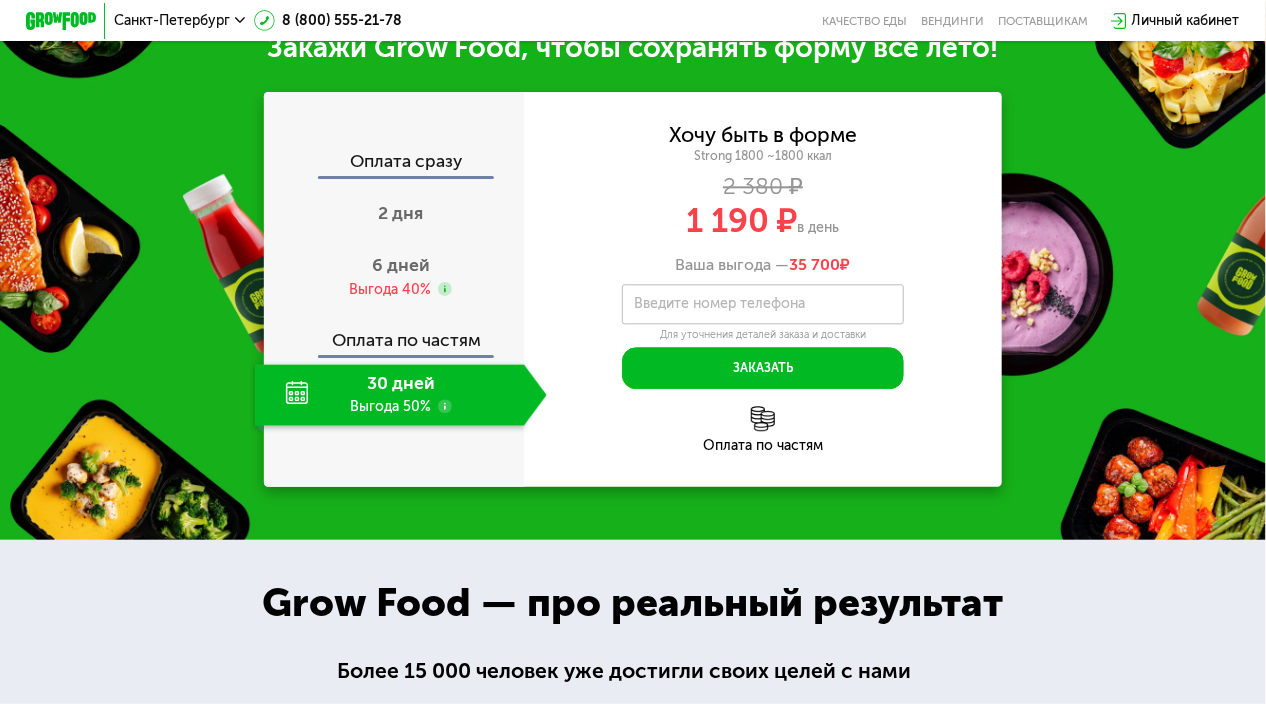 scroll, scrollTop: 1900, scrollLeft: 0, axis: vertical 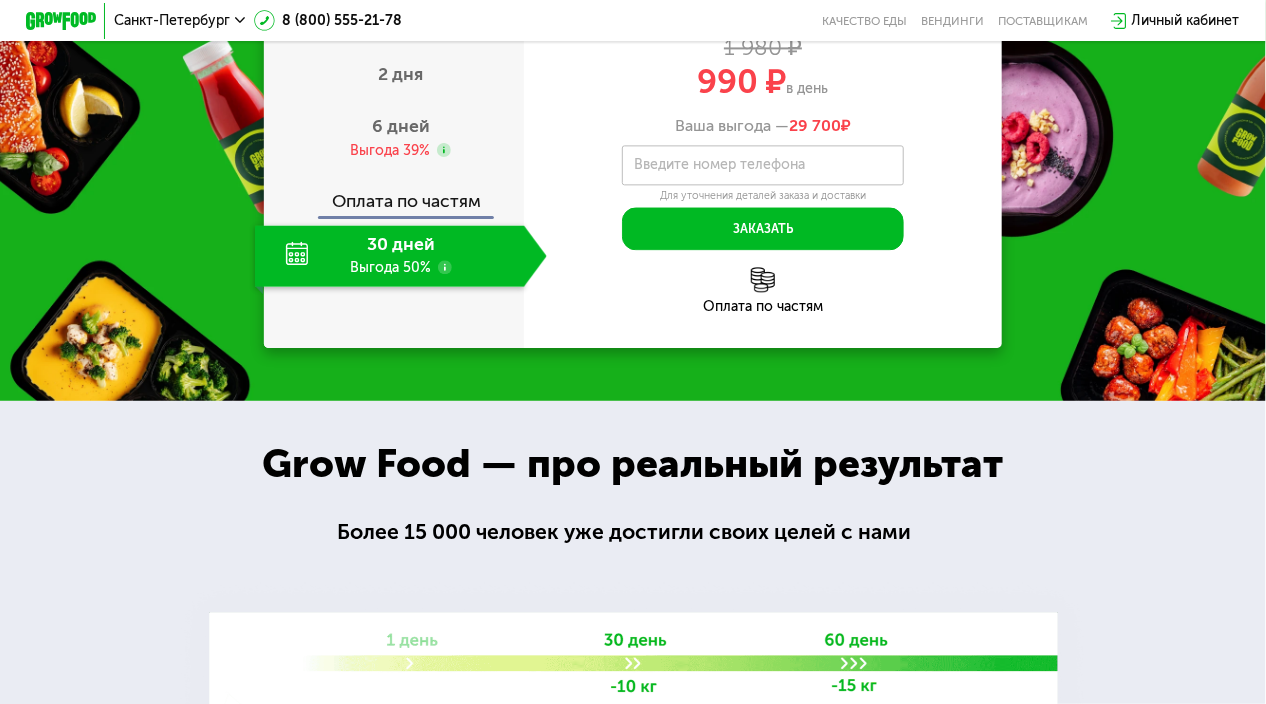 click on "30 дней Выгода 50%" 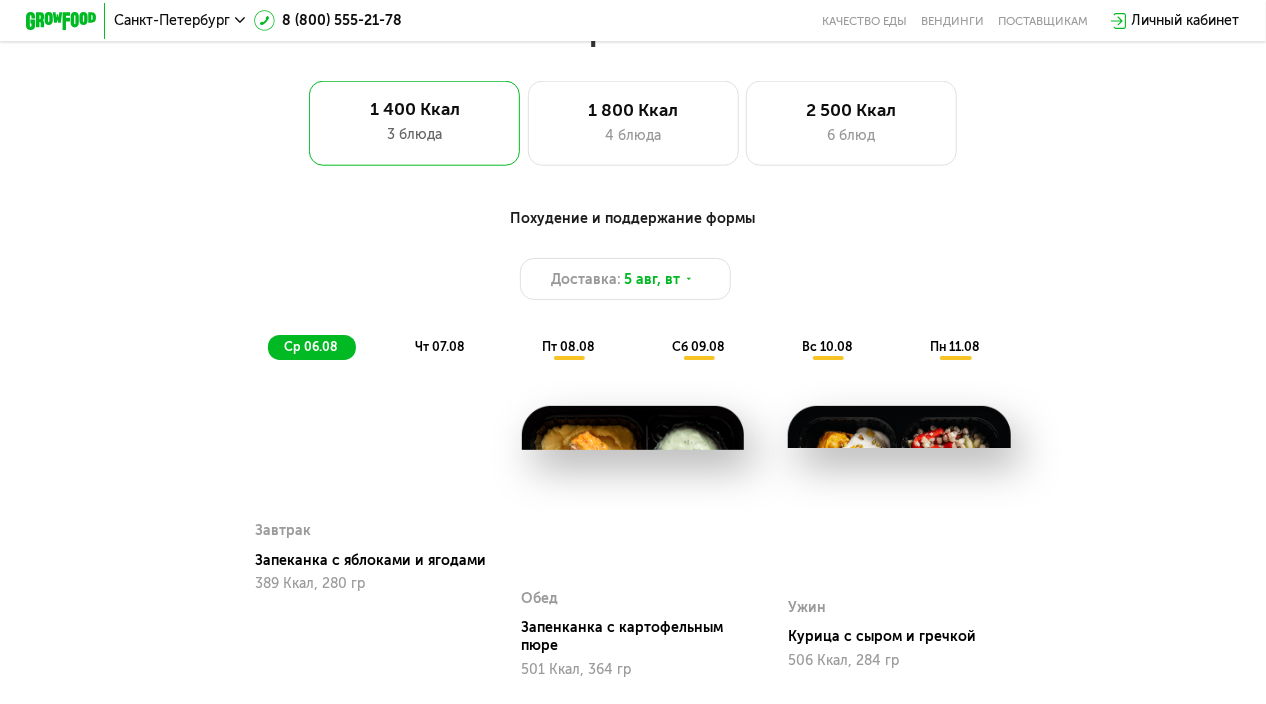 scroll, scrollTop: 700, scrollLeft: 0, axis: vertical 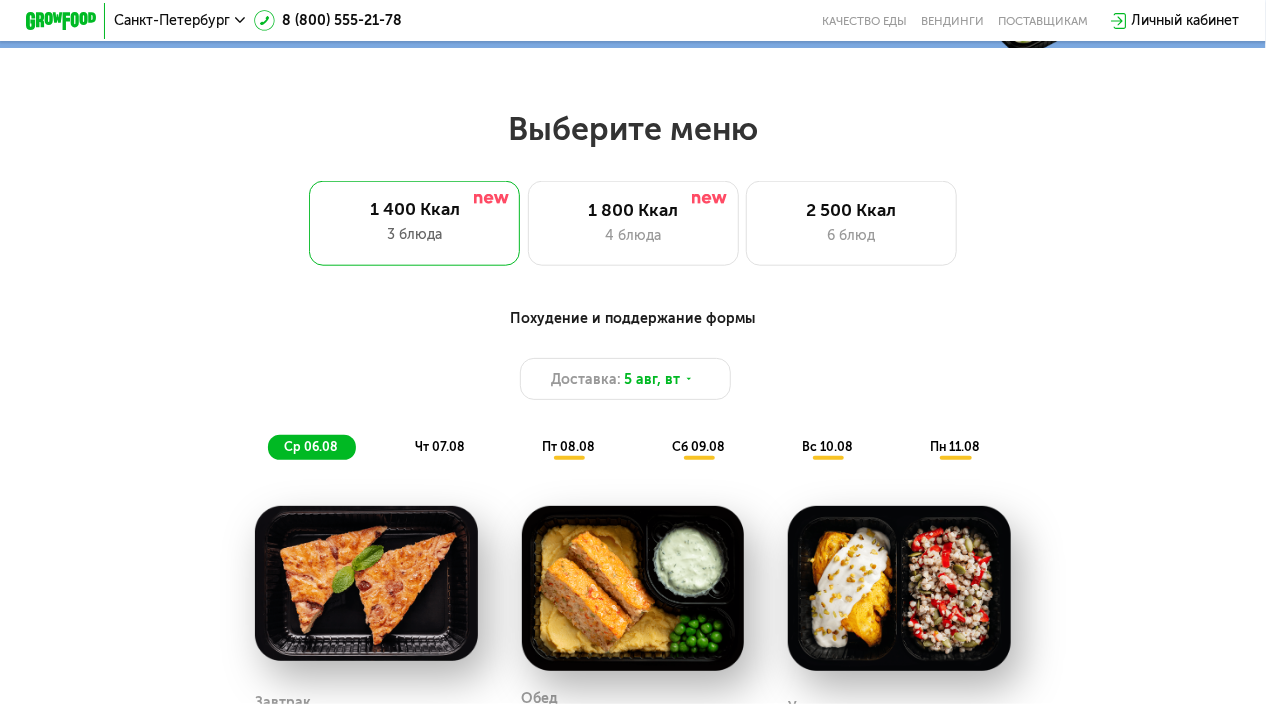 click on "Похудение и поддержание формы" at bounding box center [633, 319] 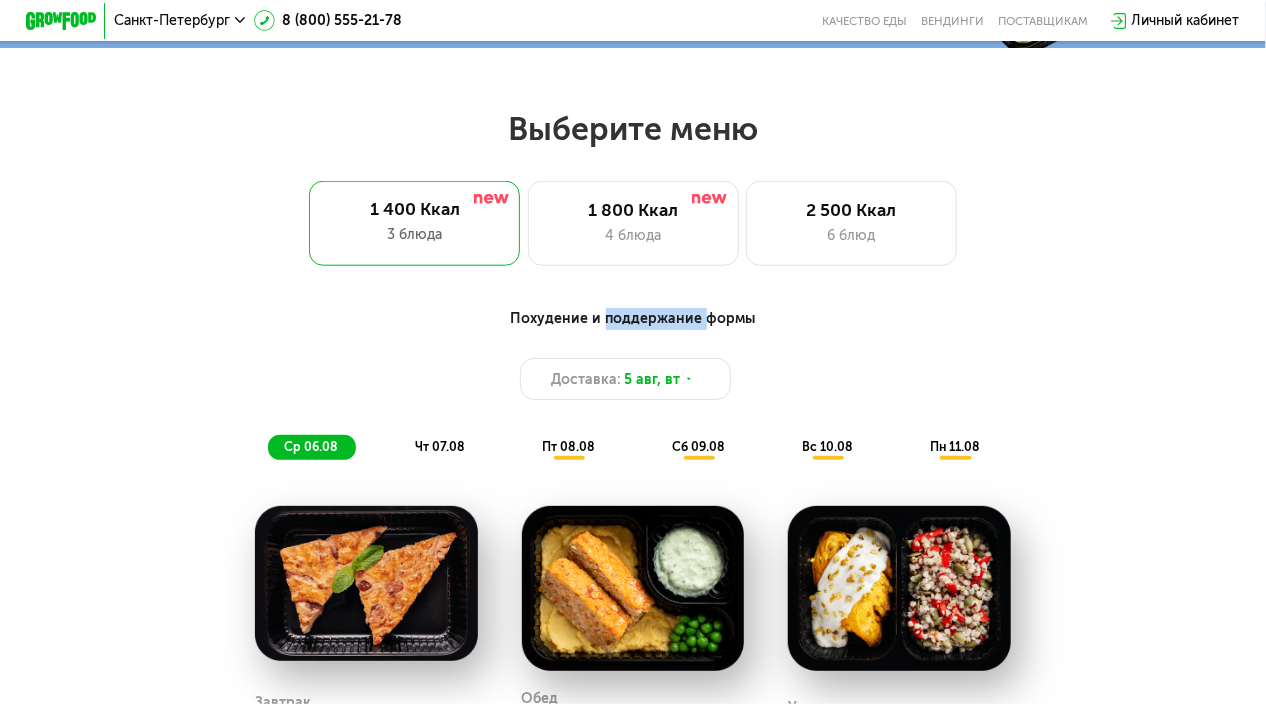 click on "Похудение и поддержание формы" at bounding box center [633, 319] 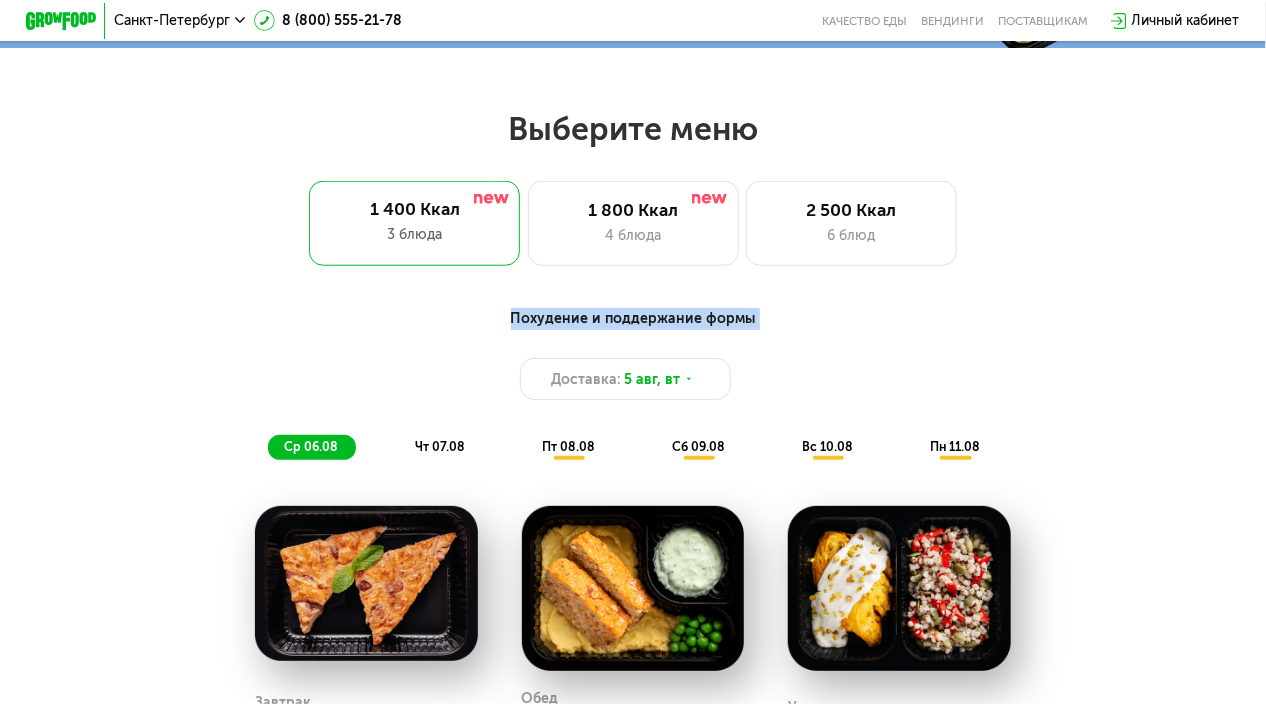 click on "Похудение и поддержание формы" at bounding box center [633, 319] 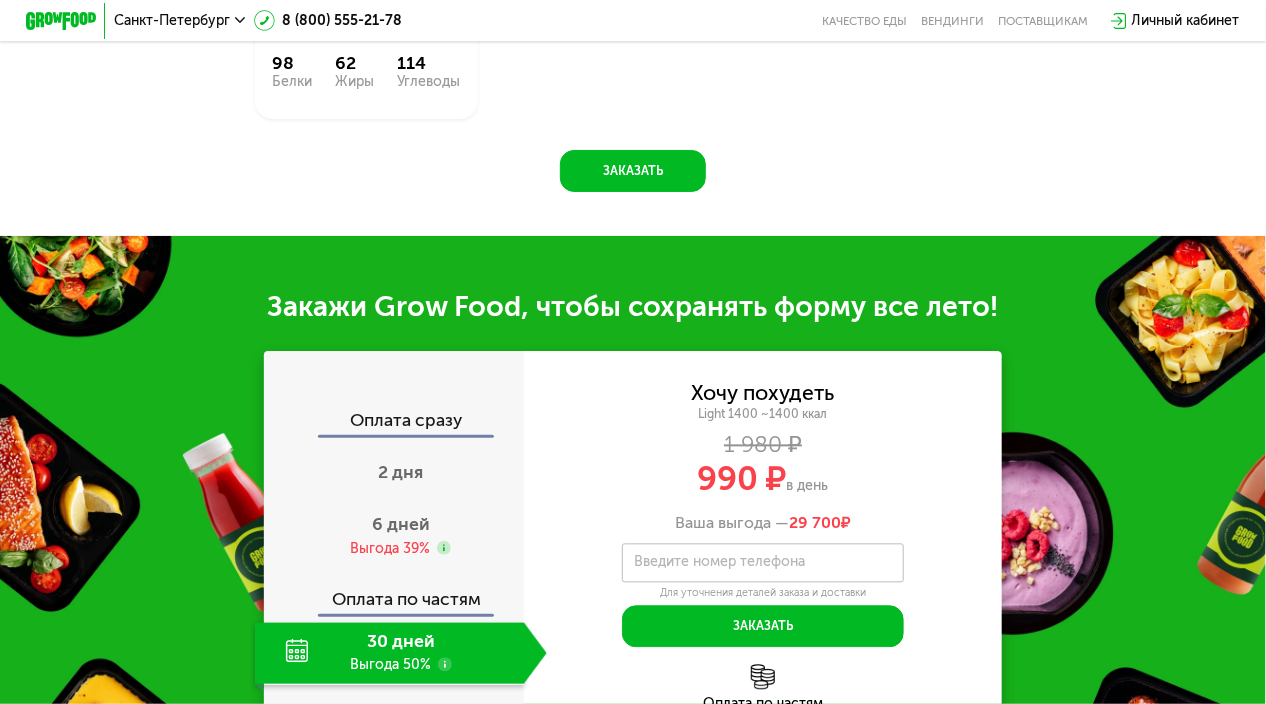 scroll, scrollTop: 1600, scrollLeft: 0, axis: vertical 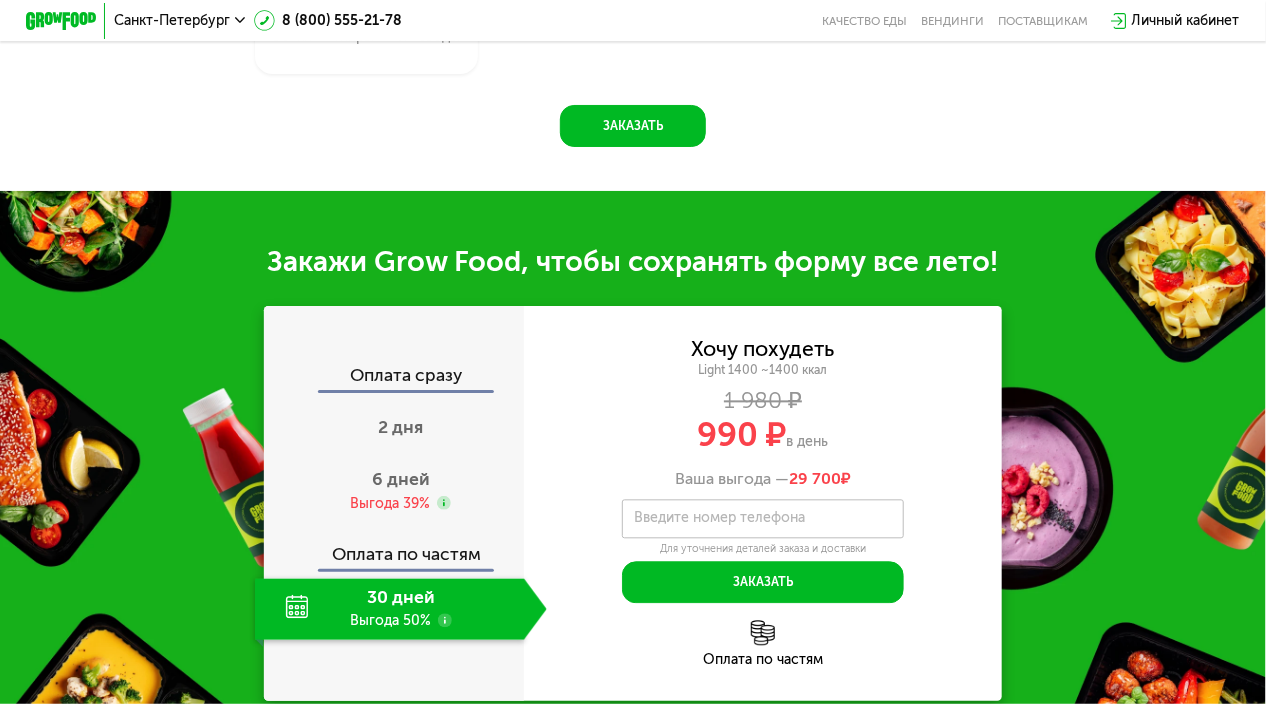 click on "30 дней Выгода 50%" 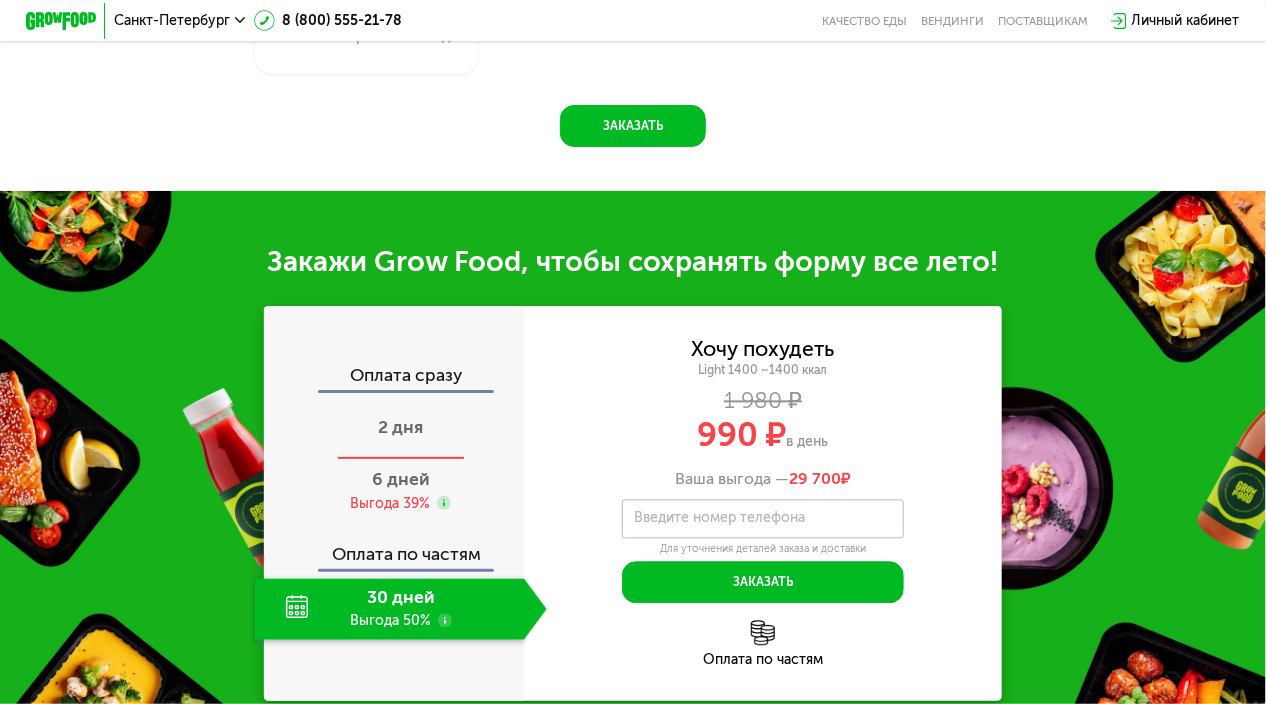 click on "2 дня" at bounding box center (400, 427) 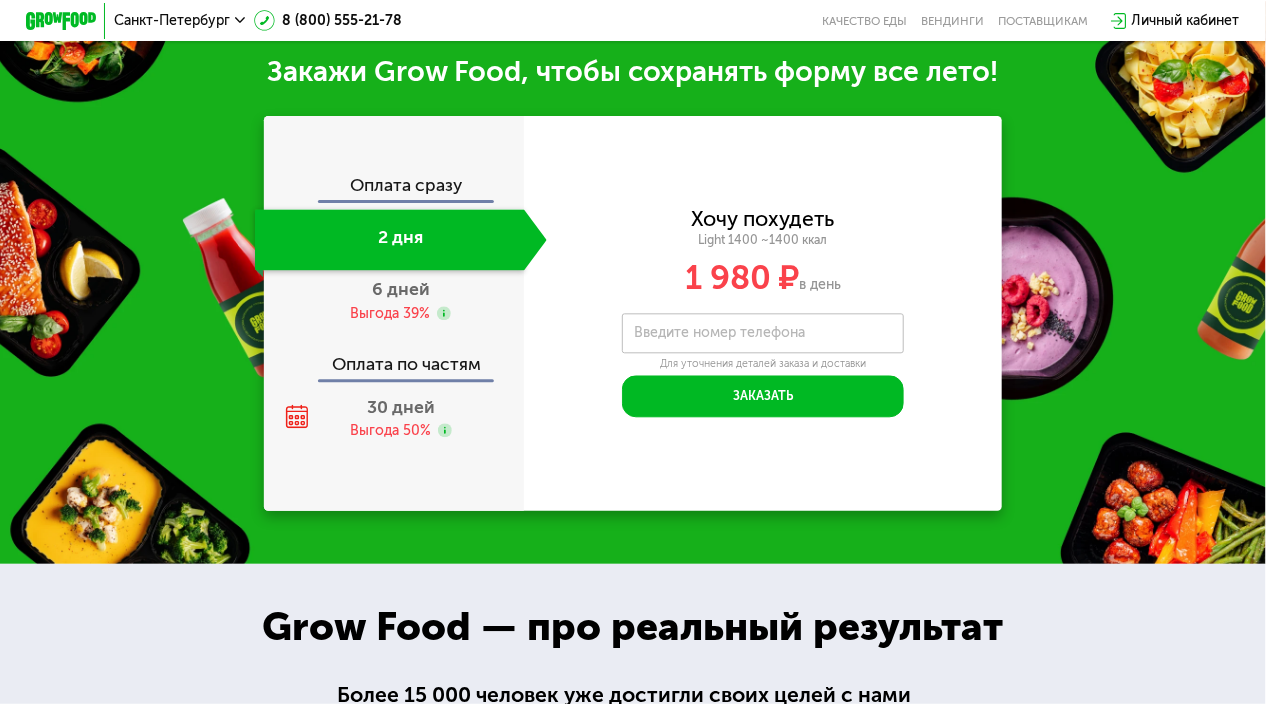 scroll, scrollTop: 1800, scrollLeft: 0, axis: vertical 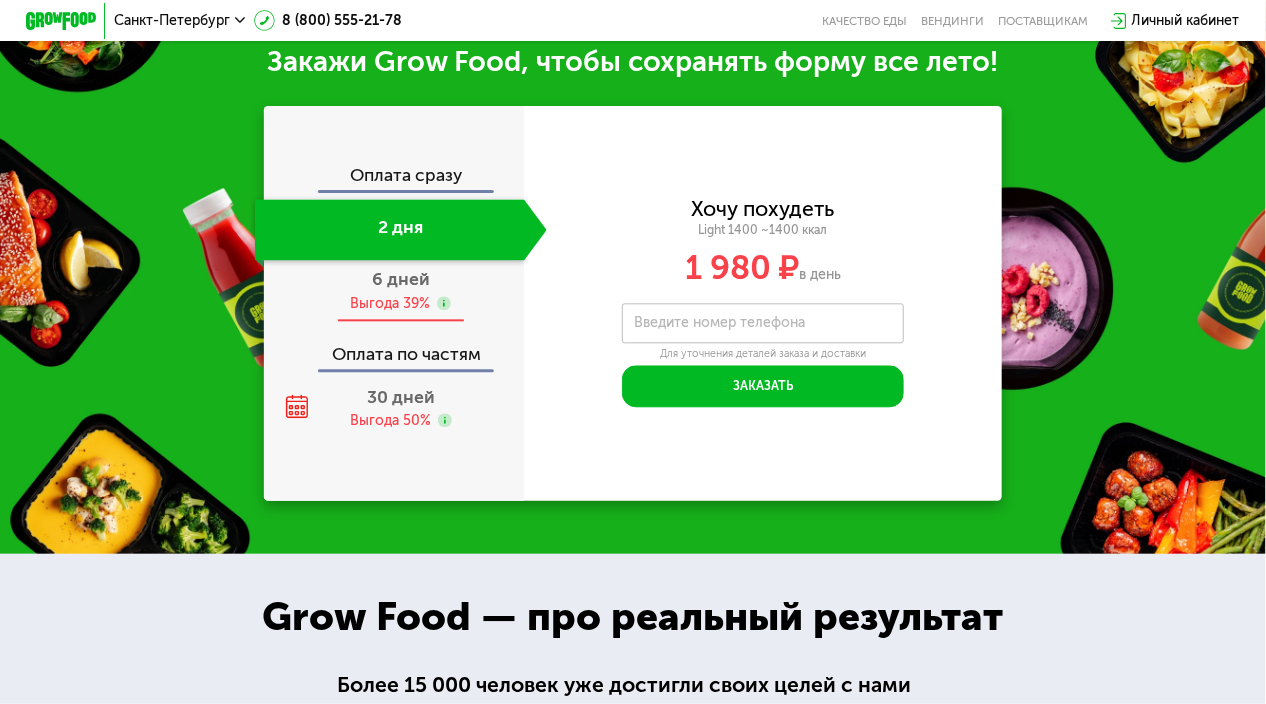 click on "6 дней" at bounding box center (401, 279) 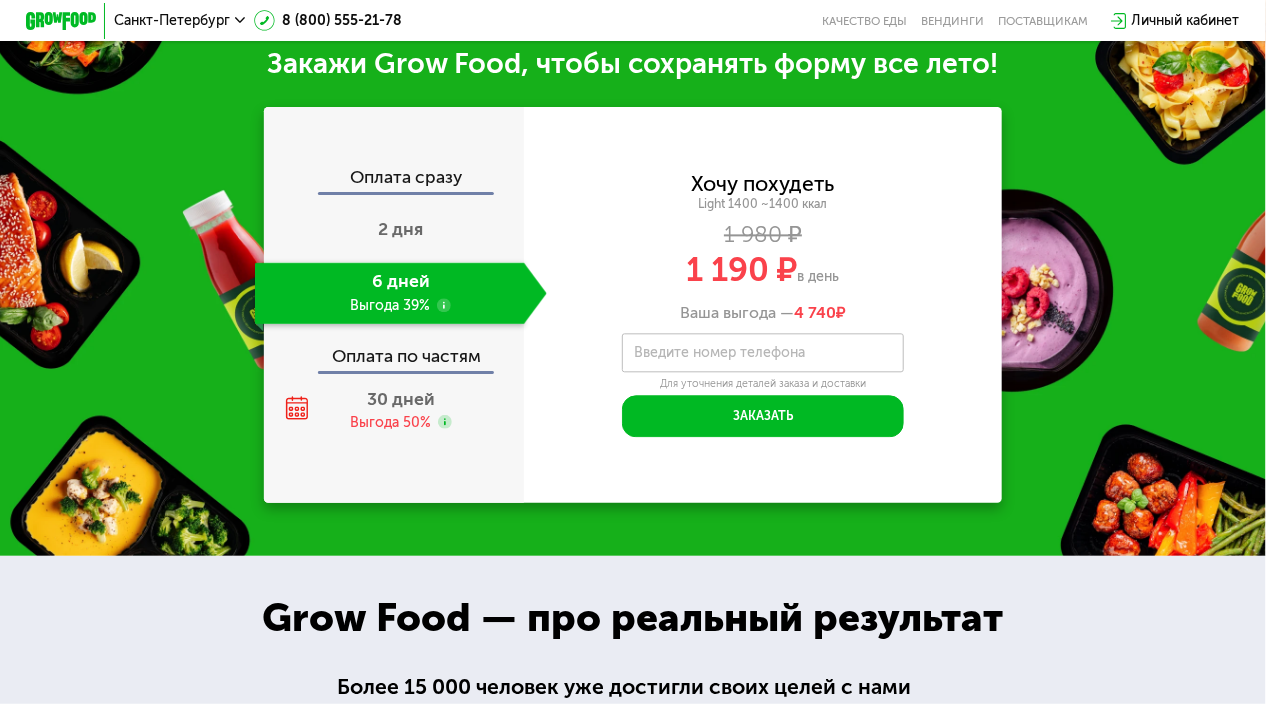 scroll, scrollTop: 1800, scrollLeft: 0, axis: vertical 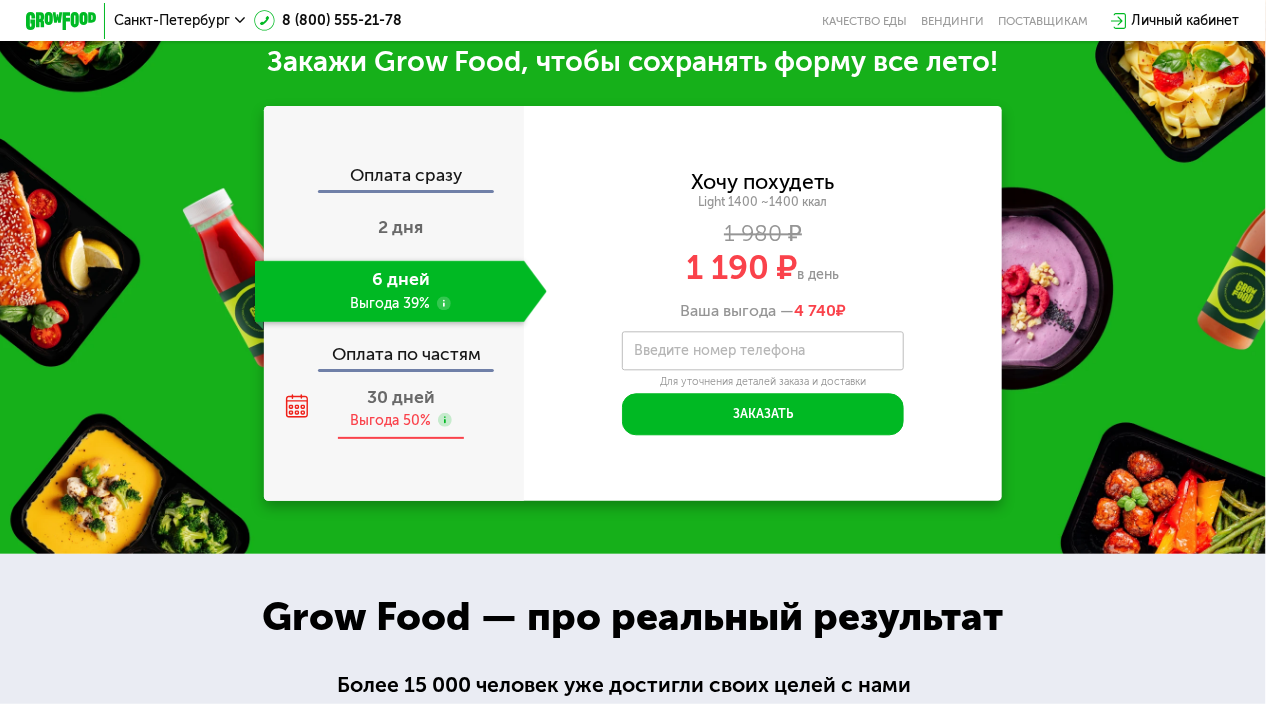 click on "30 дней" at bounding box center (401, 397) 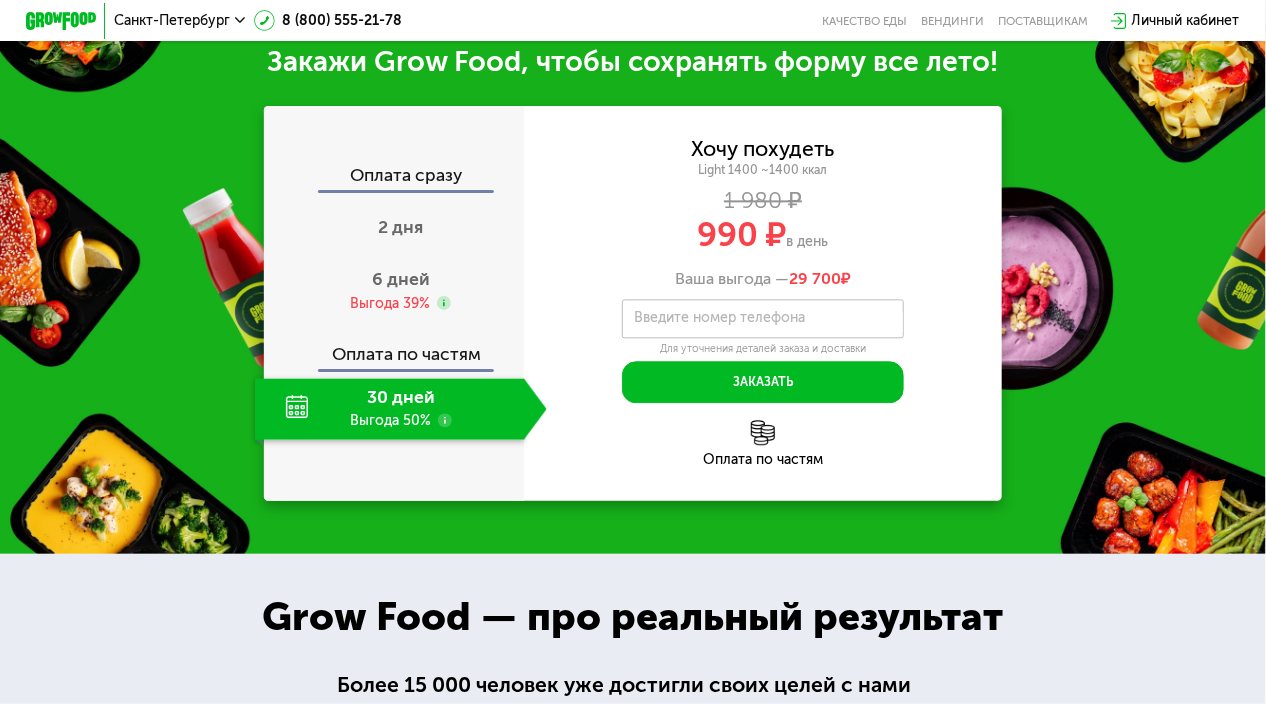 click on "Введите номер телефона" at bounding box center [719, 318] 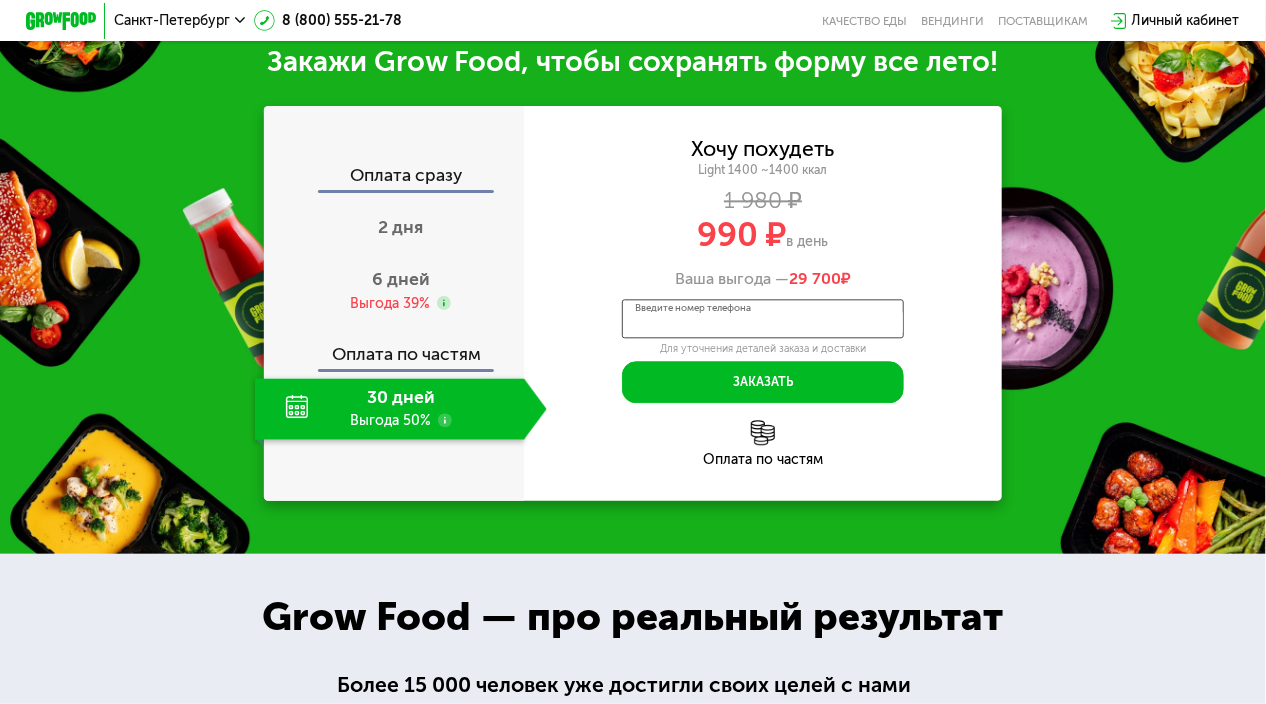 click on "Введите номер телефона" at bounding box center [762, 319] 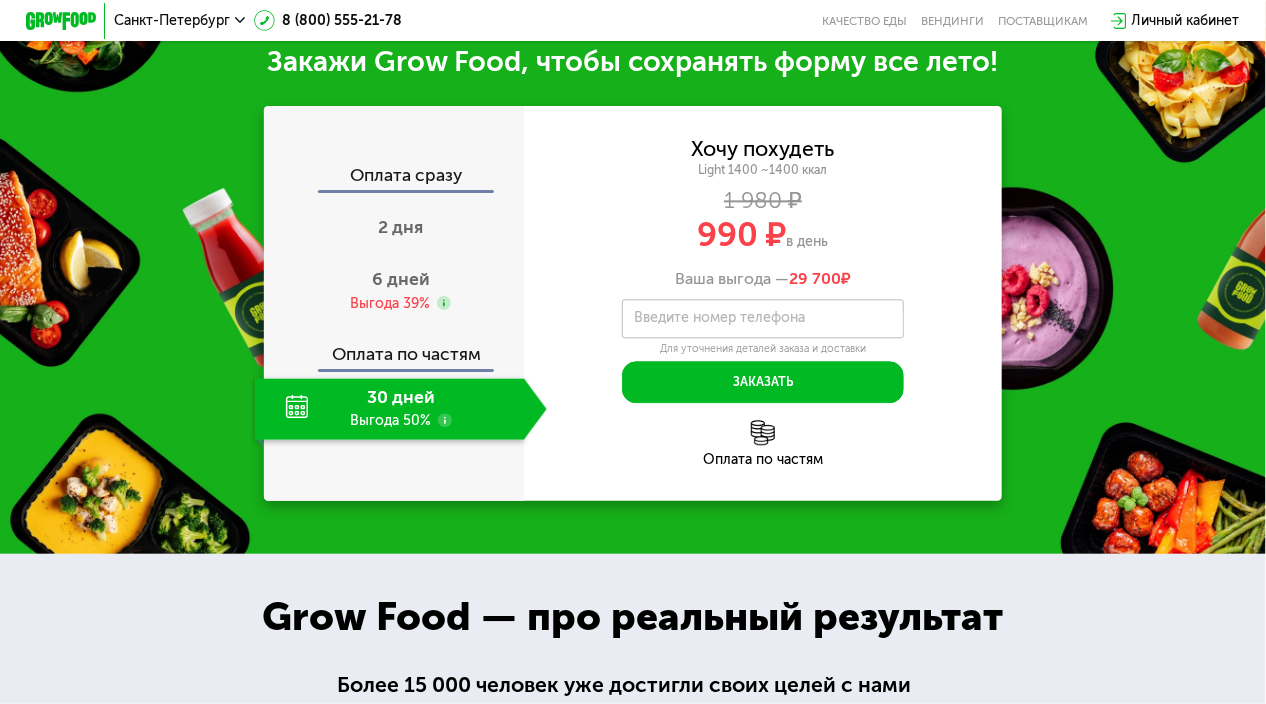 click on "990 ₽" at bounding box center (742, 235) 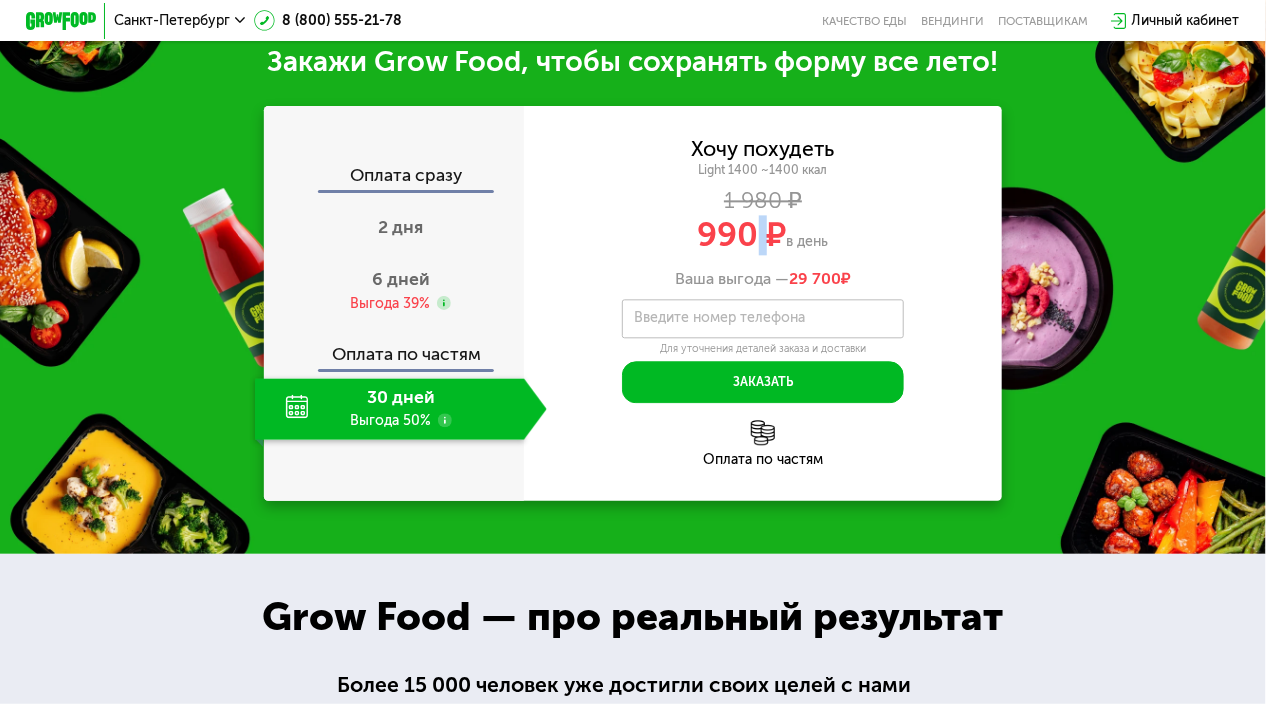 click on "990 ₽" at bounding box center [742, 235] 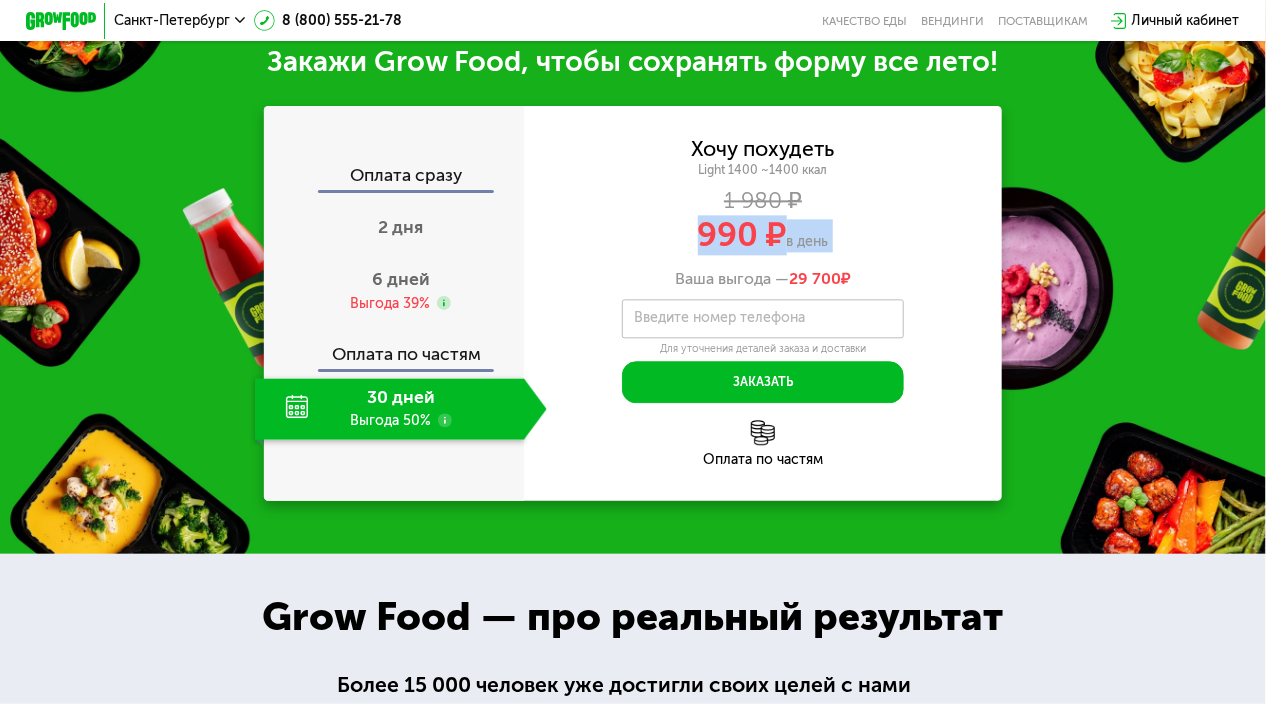click on "990 ₽" at bounding box center (742, 235) 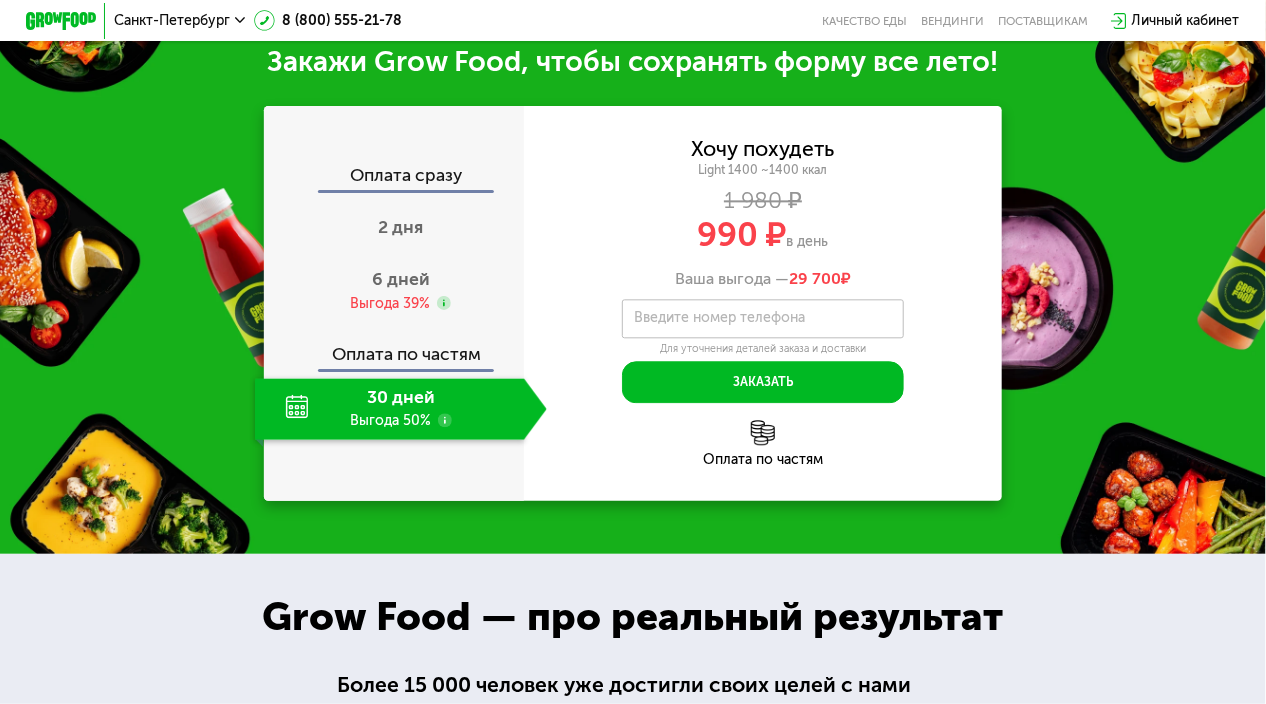click on "29 700" at bounding box center [815, 278] 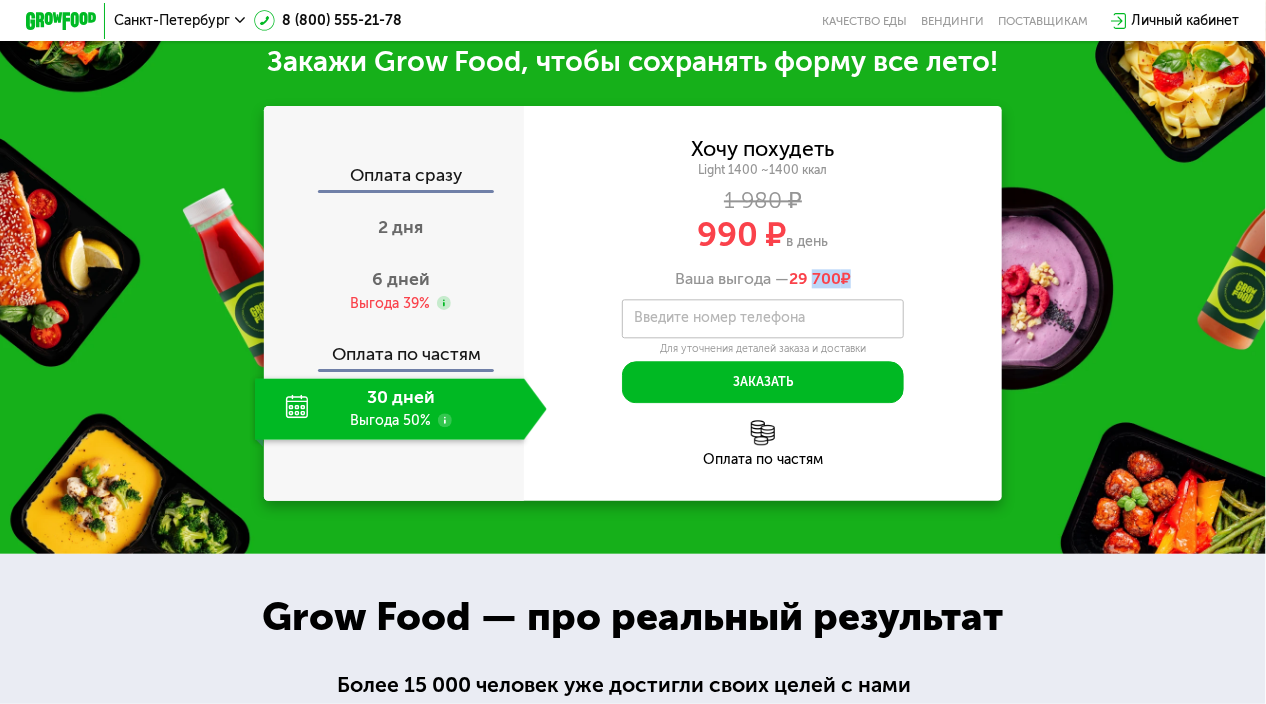 click on "29 700" at bounding box center [815, 278] 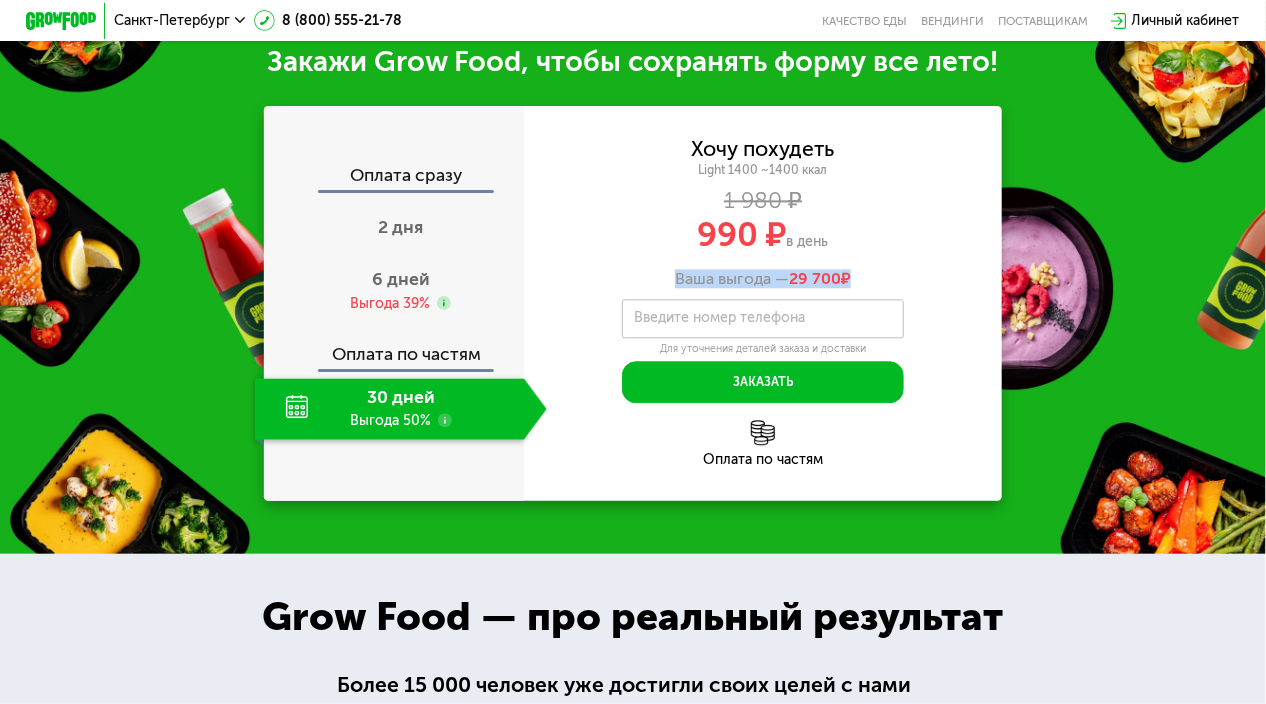 click on "29 700" at bounding box center [815, 278] 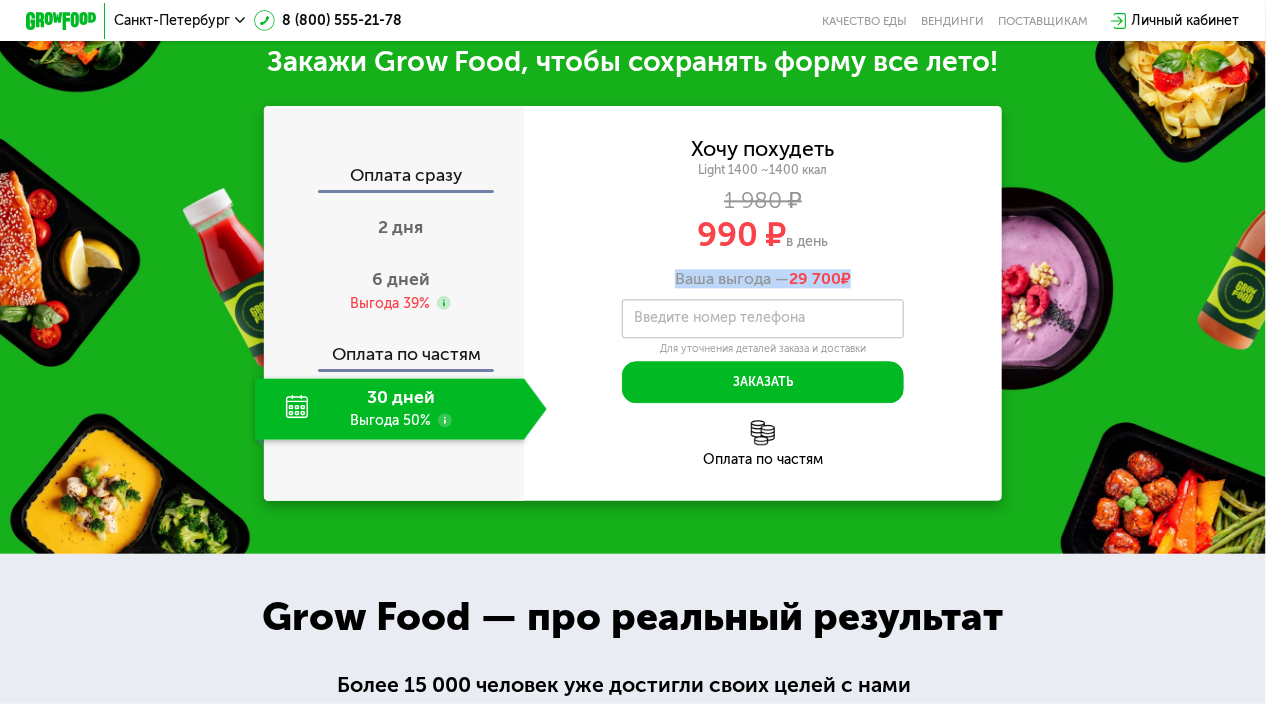 click on "Ваша выгода —  29 700  ₽" at bounding box center (763, 278) 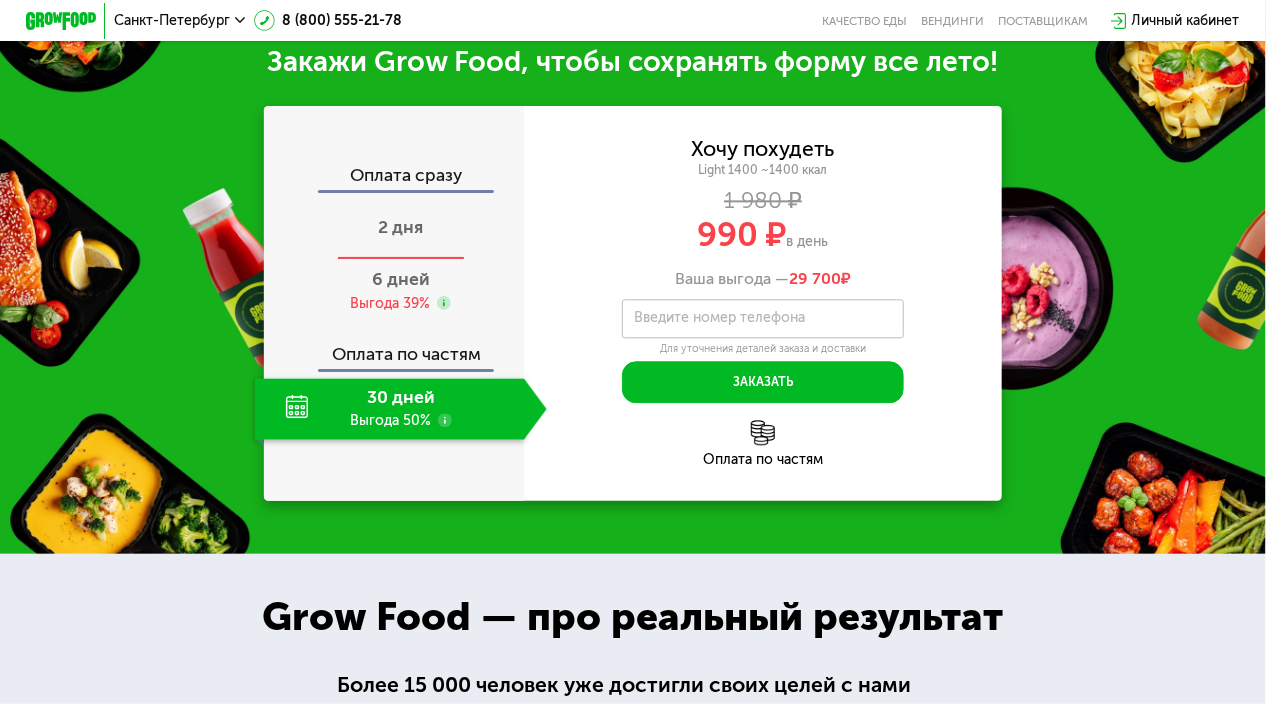 click on "2 дня" at bounding box center [400, 227] 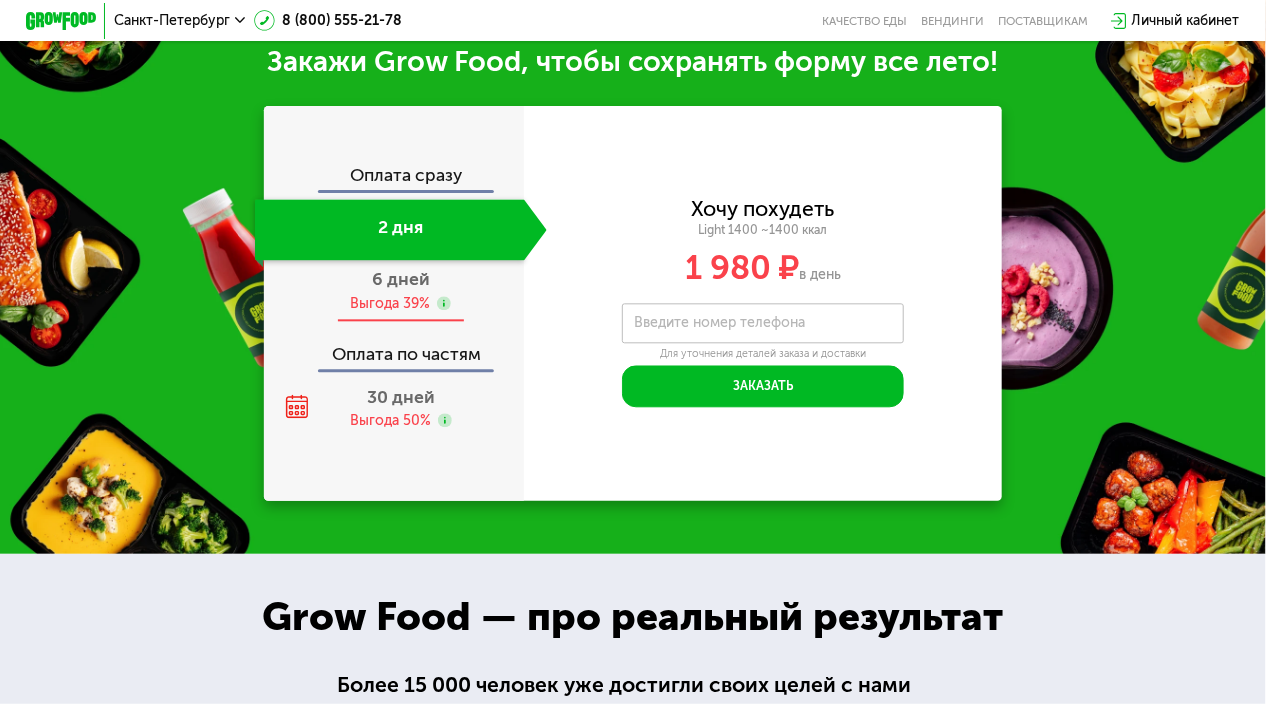 click on "6 дней" at bounding box center (401, 279) 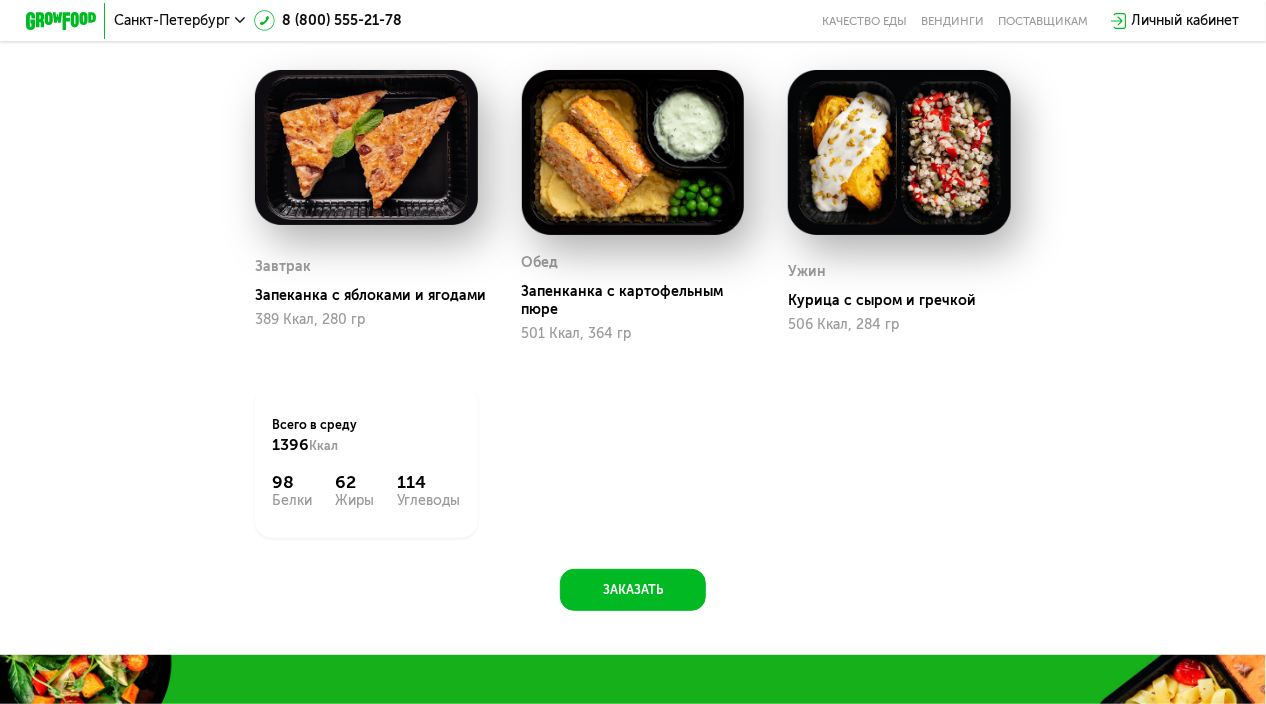 scroll, scrollTop: 1000, scrollLeft: 0, axis: vertical 